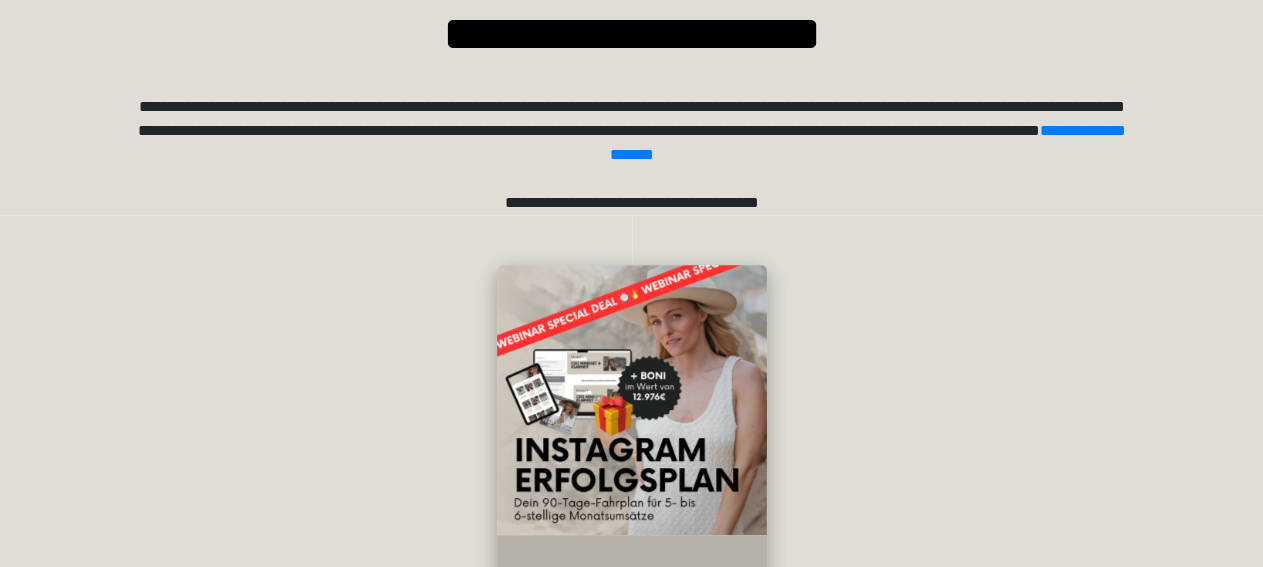 scroll, scrollTop: 261, scrollLeft: 0, axis: vertical 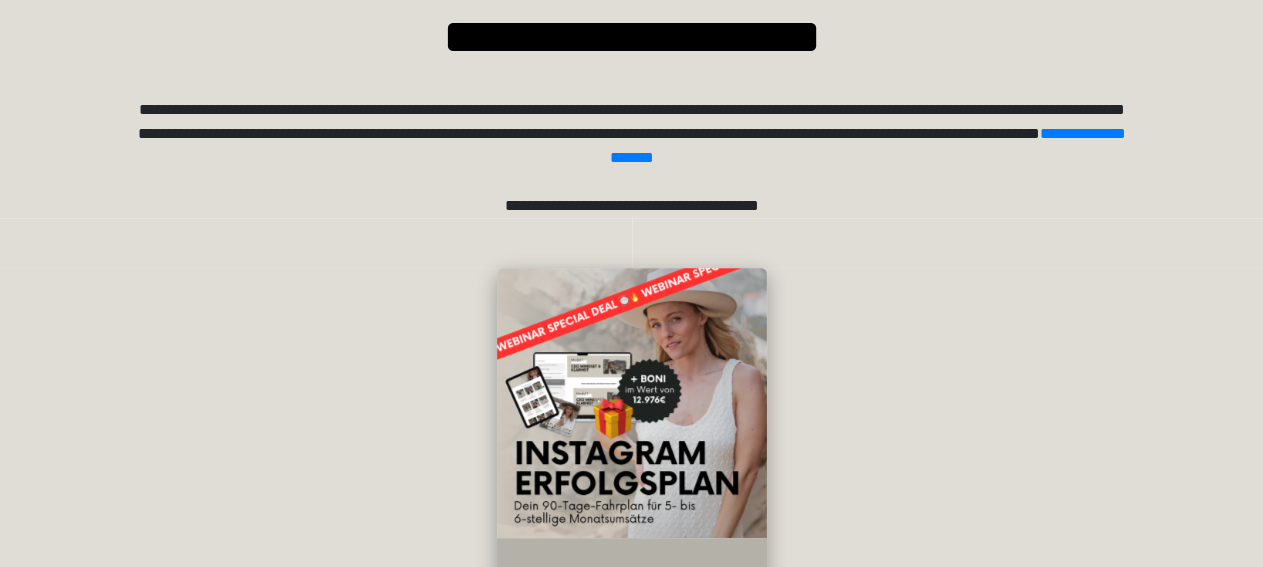 click at bounding box center (632, 403) 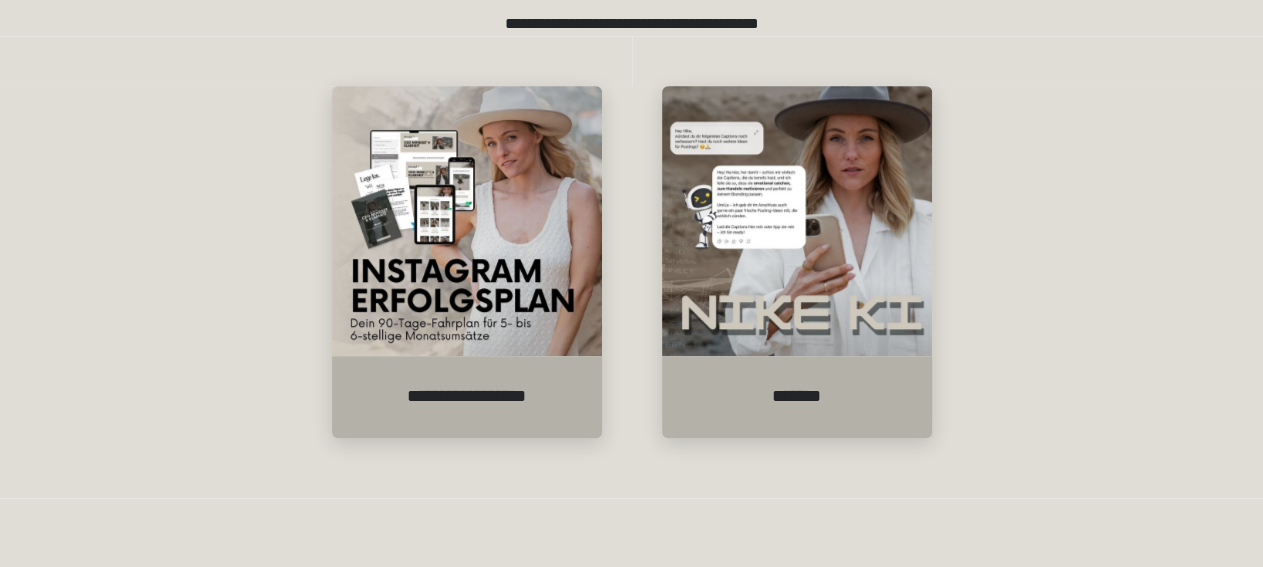 scroll, scrollTop: 444, scrollLeft: 0, axis: vertical 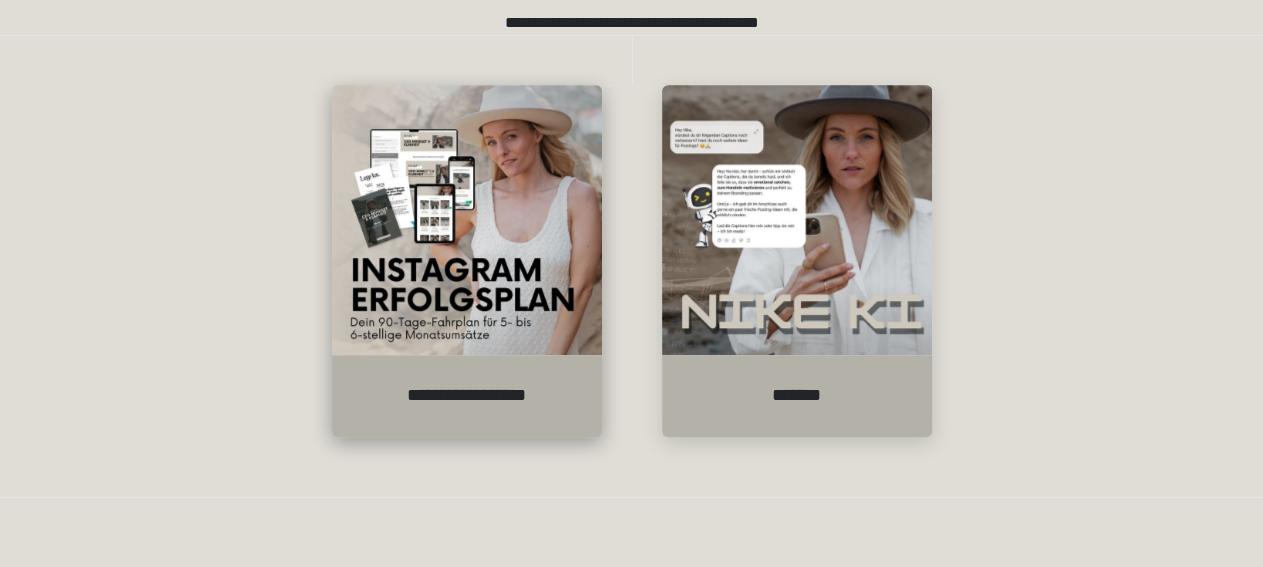 click at bounding box center (467, 220) 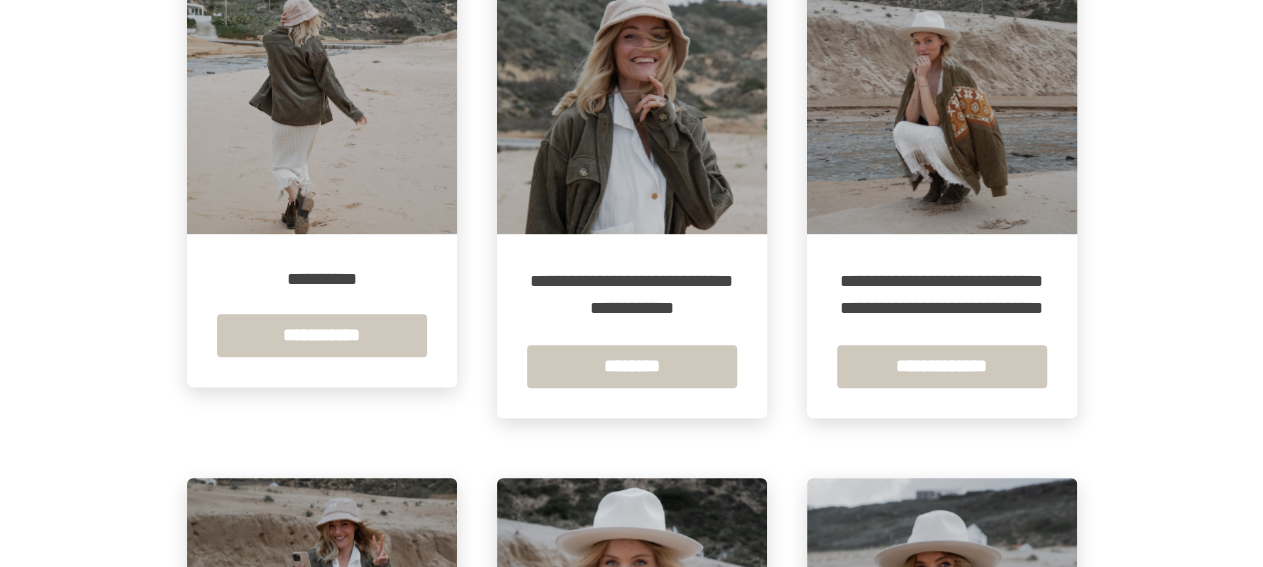 scroll, scrollTop: 462, scrollLeft: 0, axis: vertical 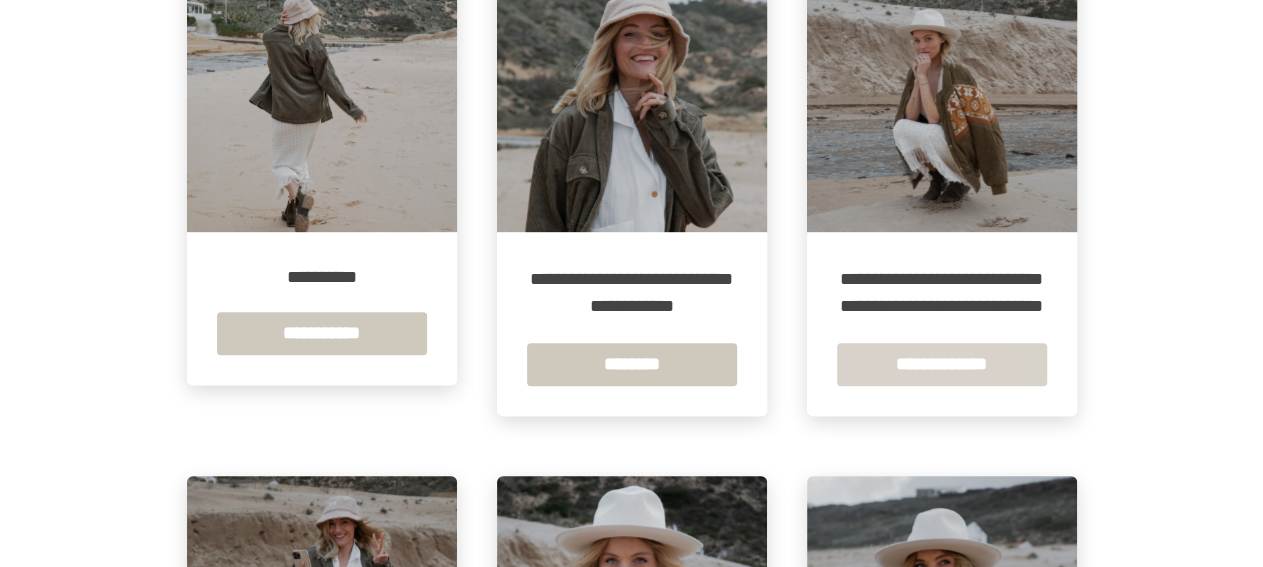 click on "**********" at bounding box center (942, 364) 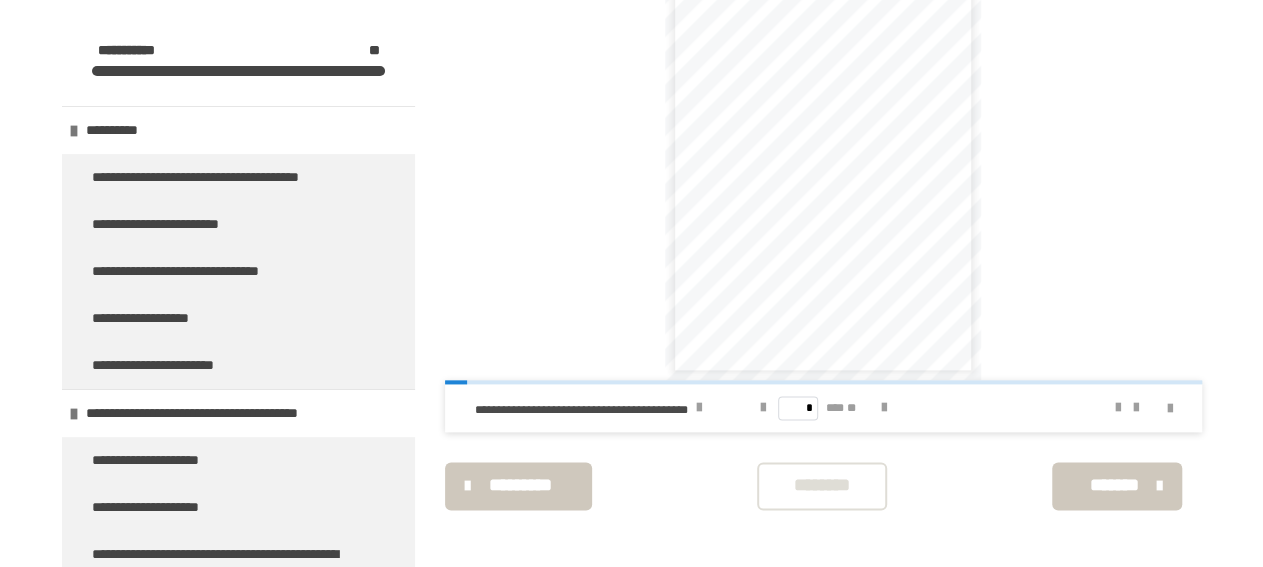 scroll, scrollTop: 1082, scrollLeft: 0, axis: vertical 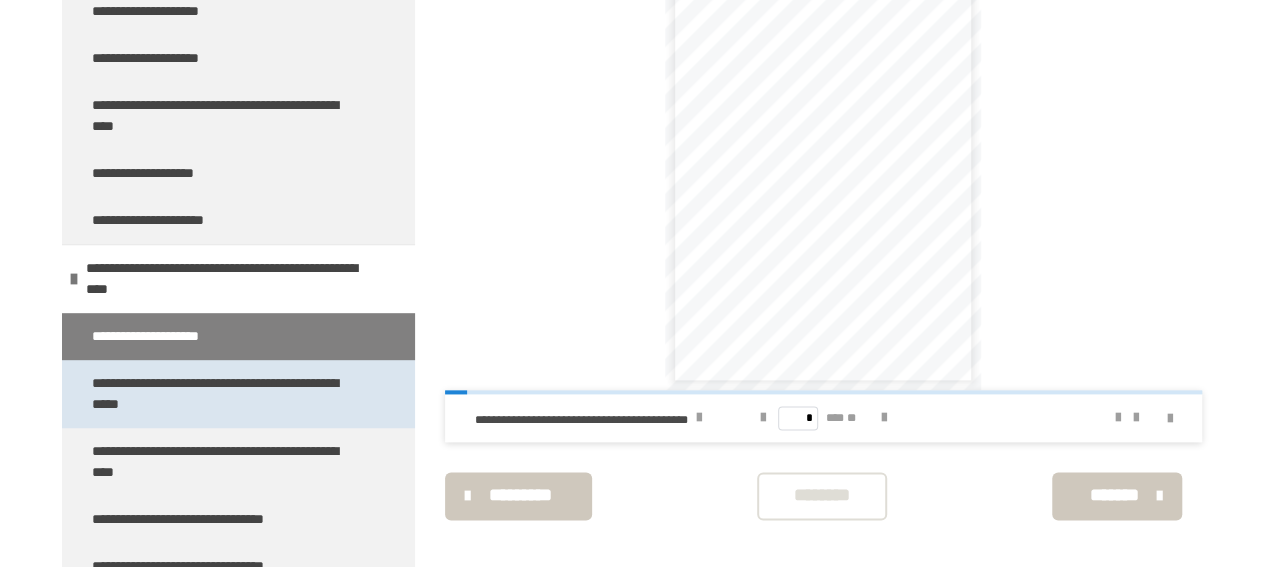 click on "**********" at bounding box center (222, 394) 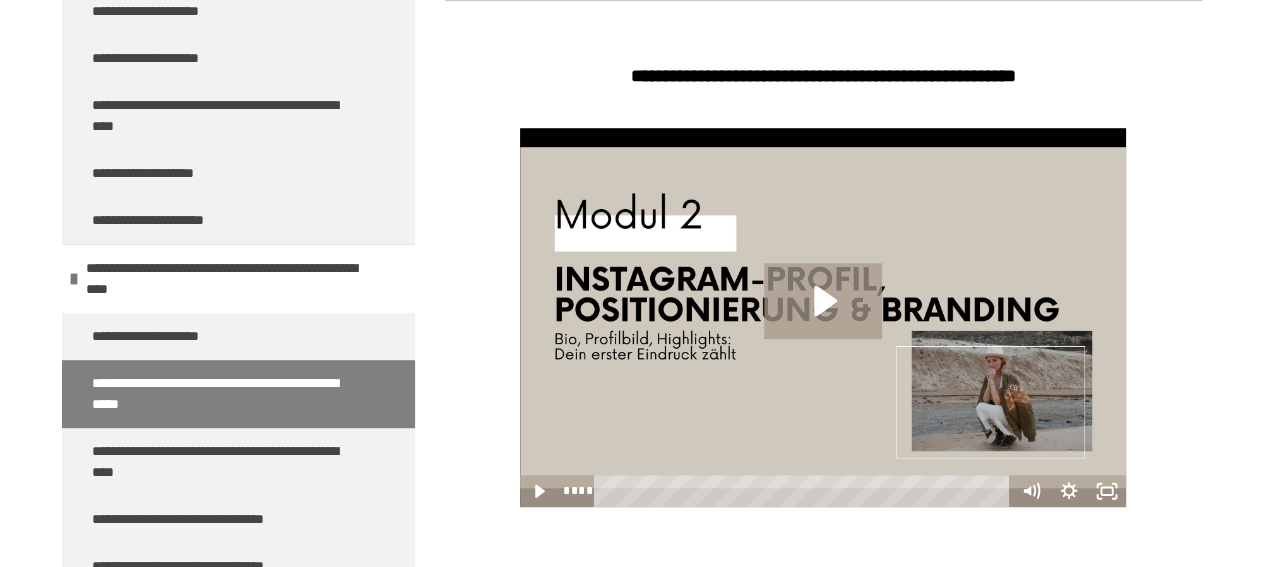scroll, scrollTop: 561, scrollLeft: 0, axis: vertical 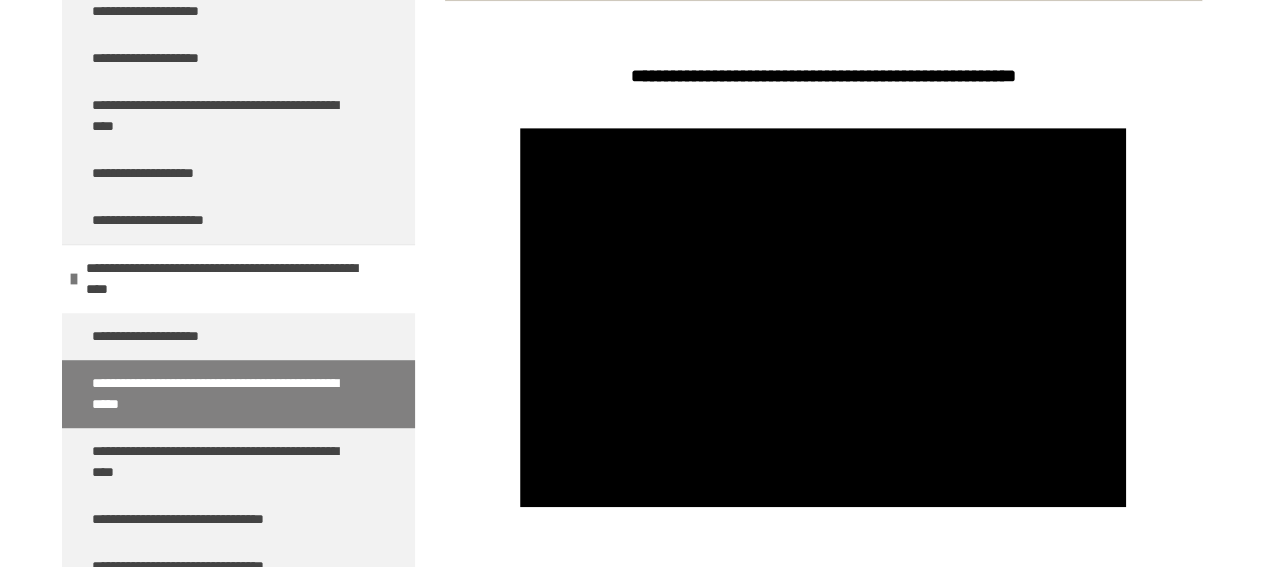 click at bounding box center (823, 317) 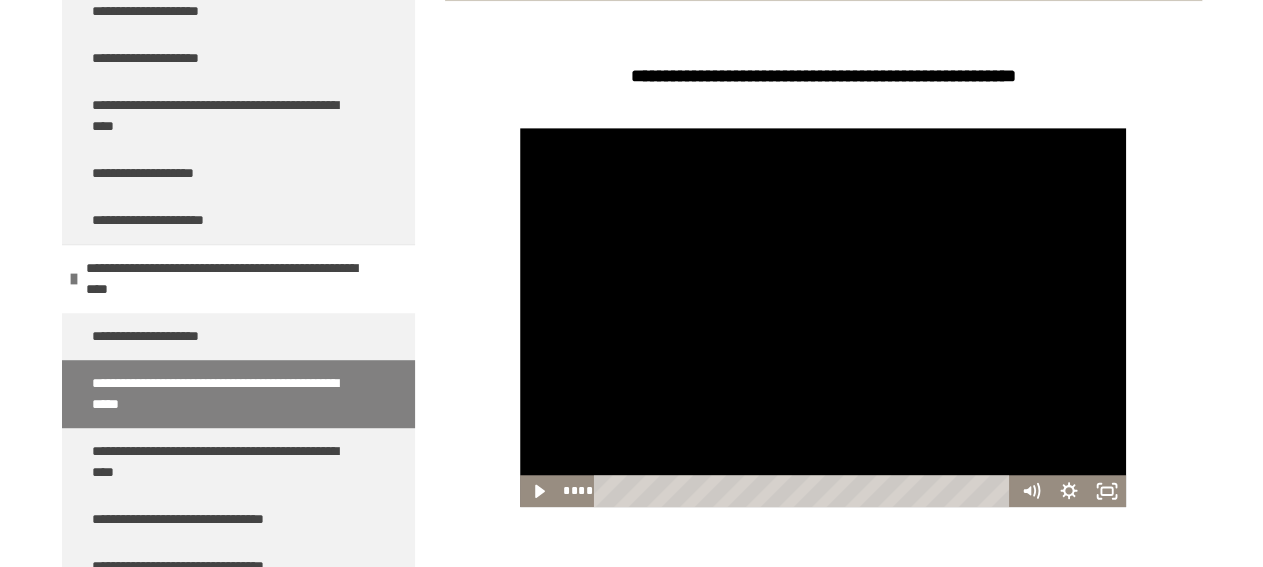 click at bounding box center [823, 317] 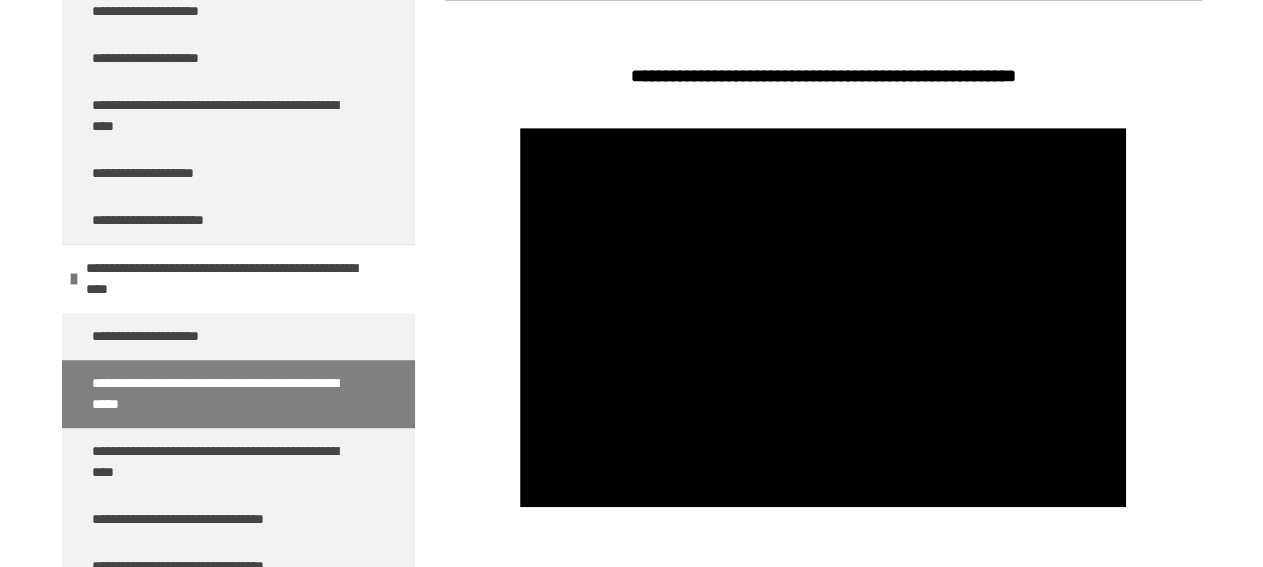 click at bounding box center [823, 317] 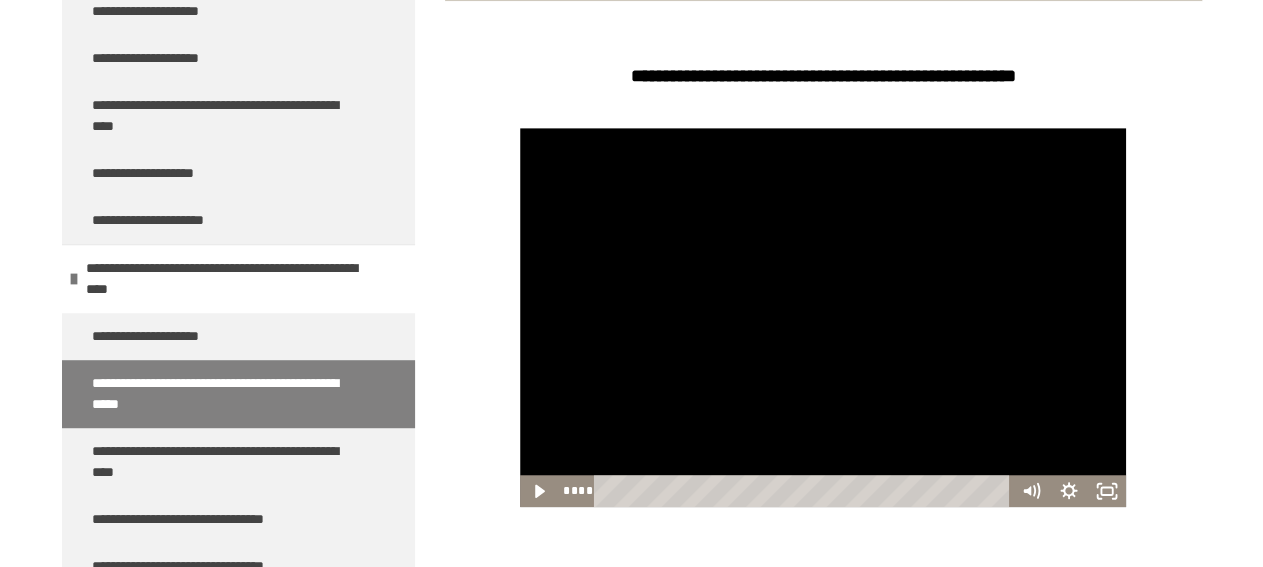 click at bounding box center [905, 490] 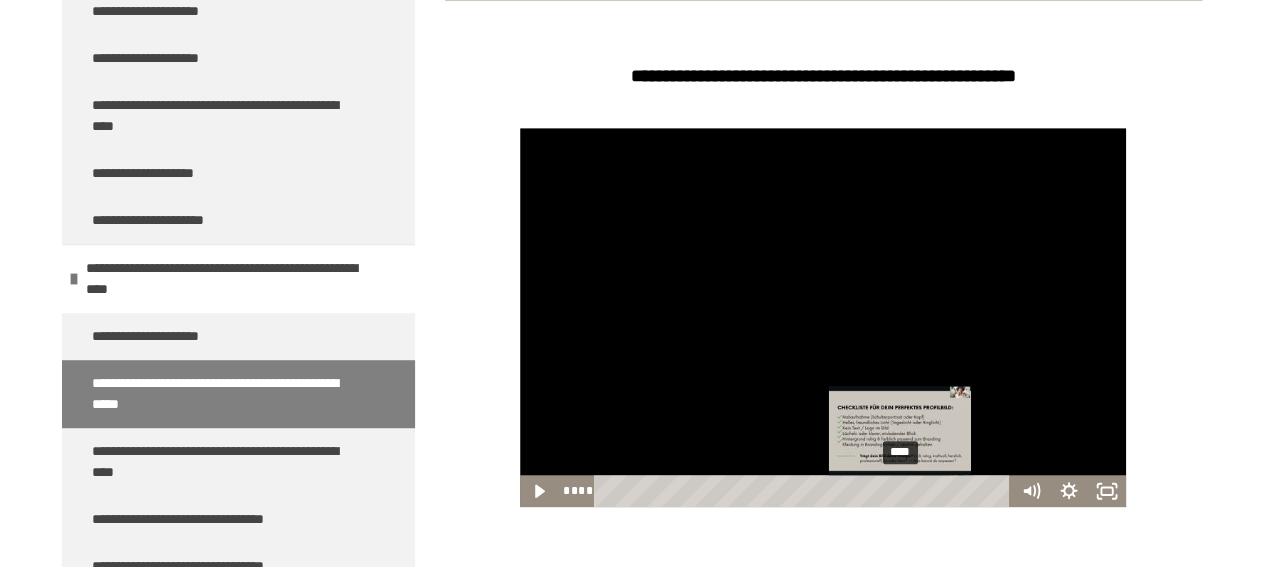 click at bounding box center (823, 317) 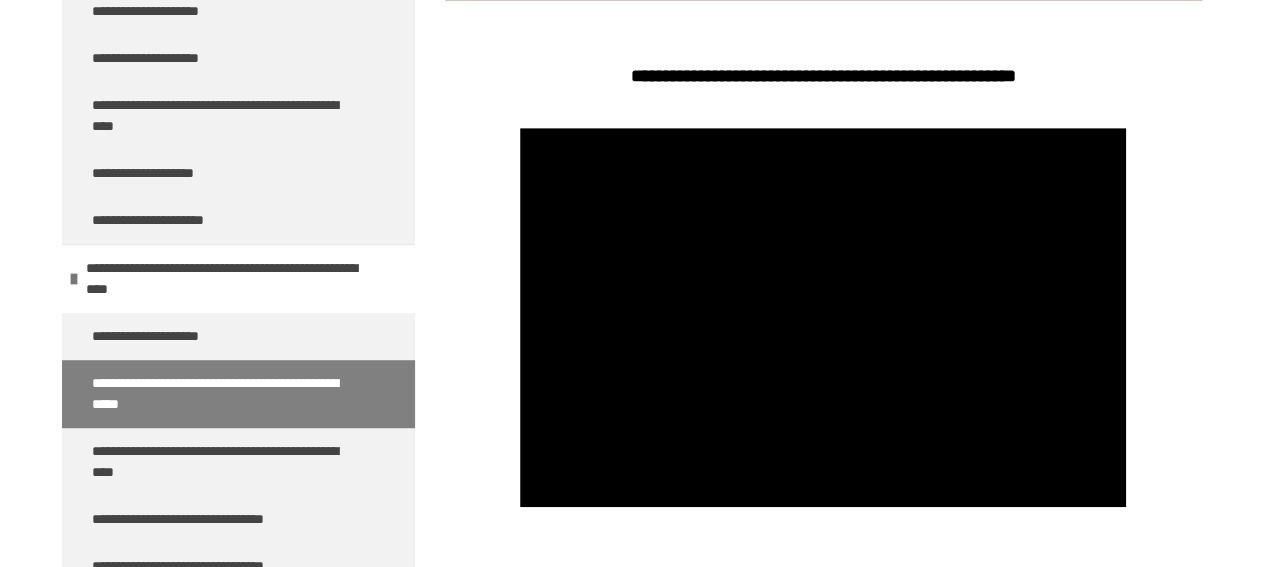 click at bounding box center (823, 317) 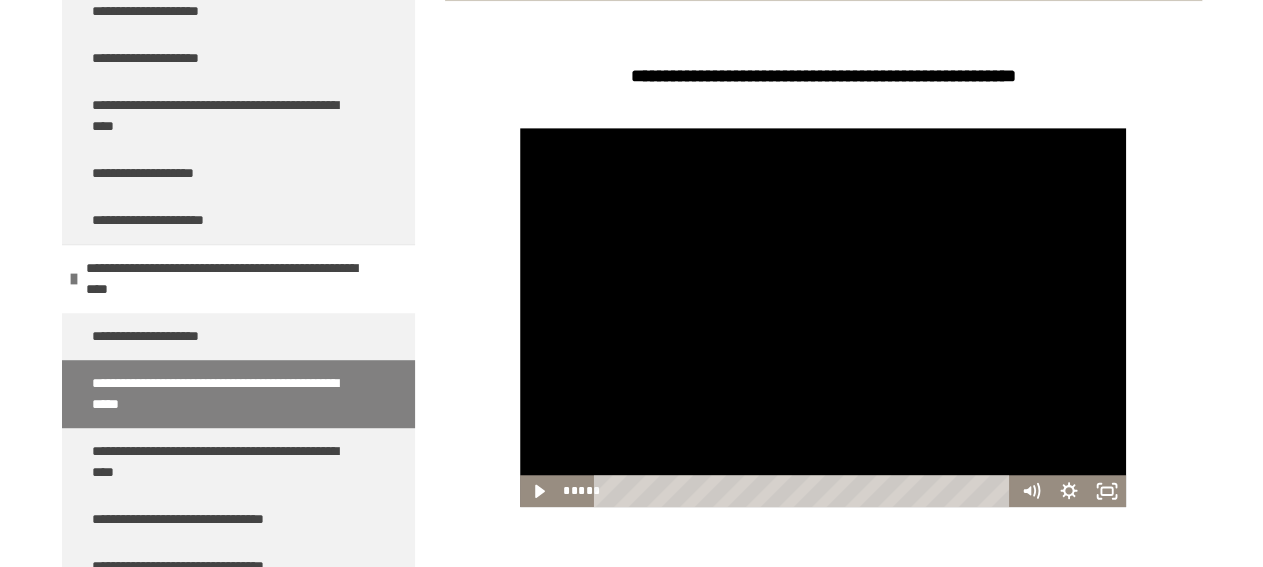 click on "****" at bounding box center [805, 491] 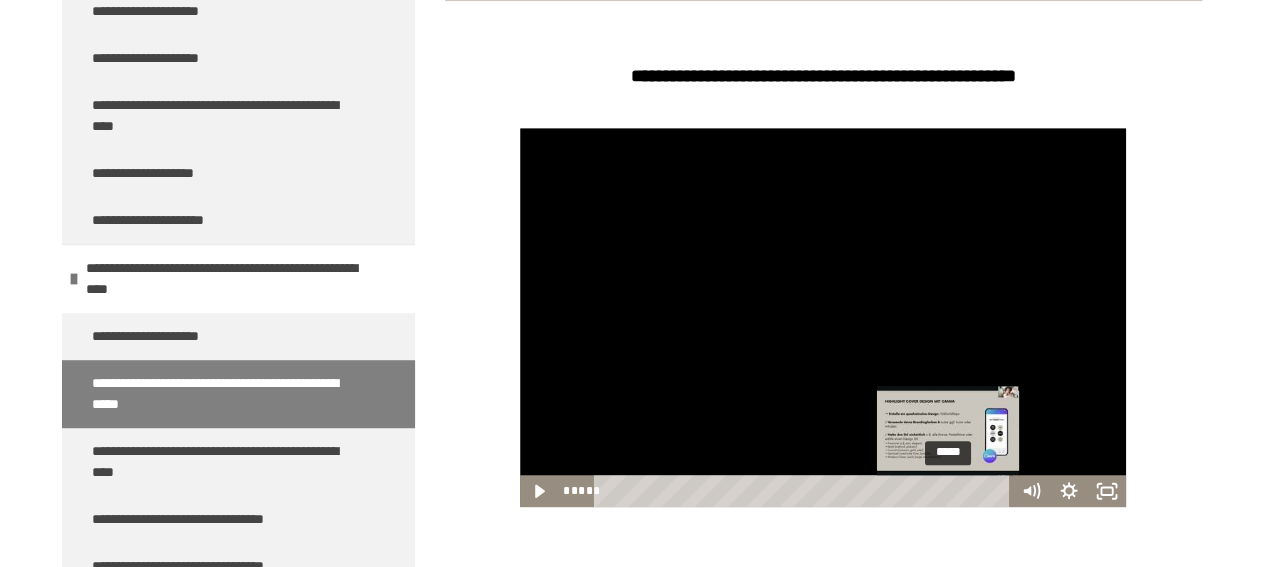 click at bounding box center [823, 317] 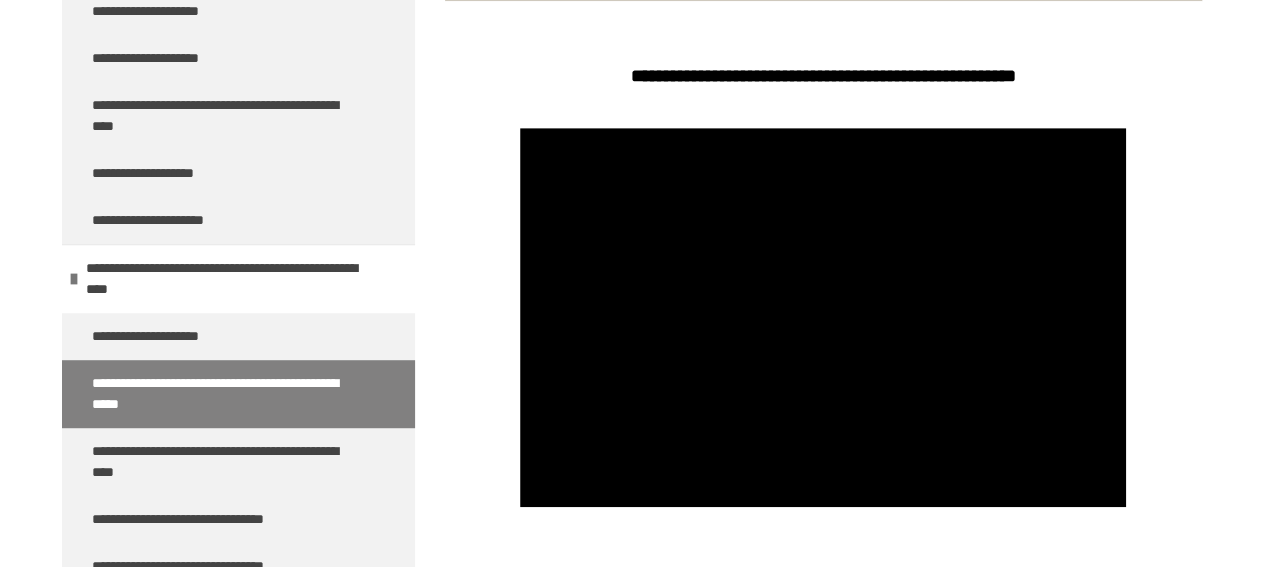 click at bounding box center [823, 317] 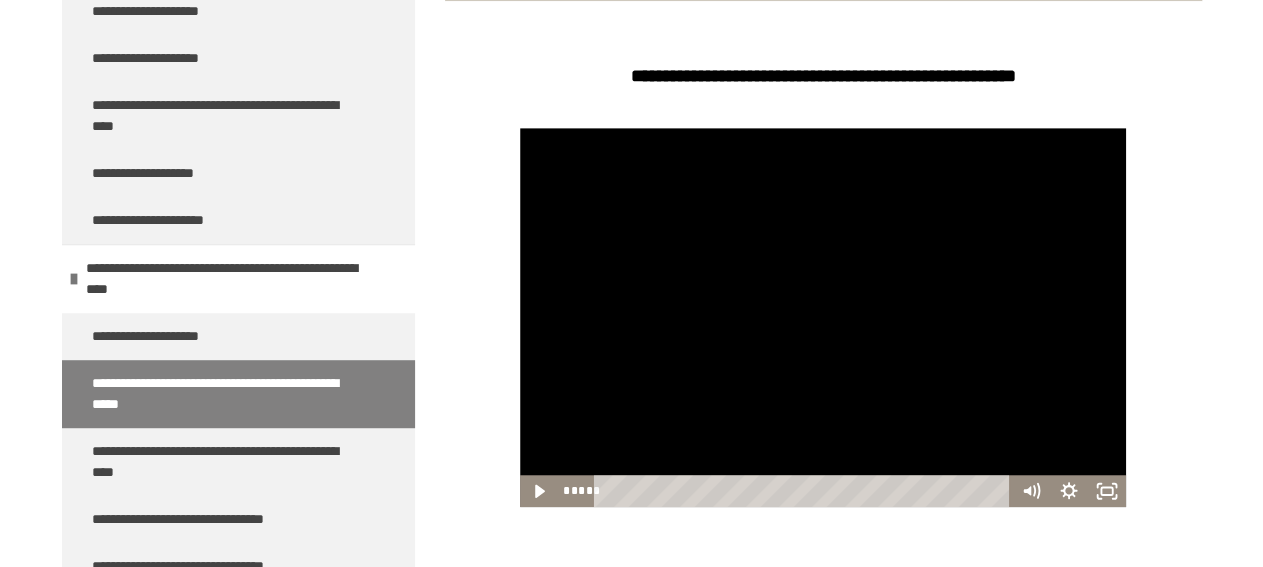 click at bounding box center [990, 490] 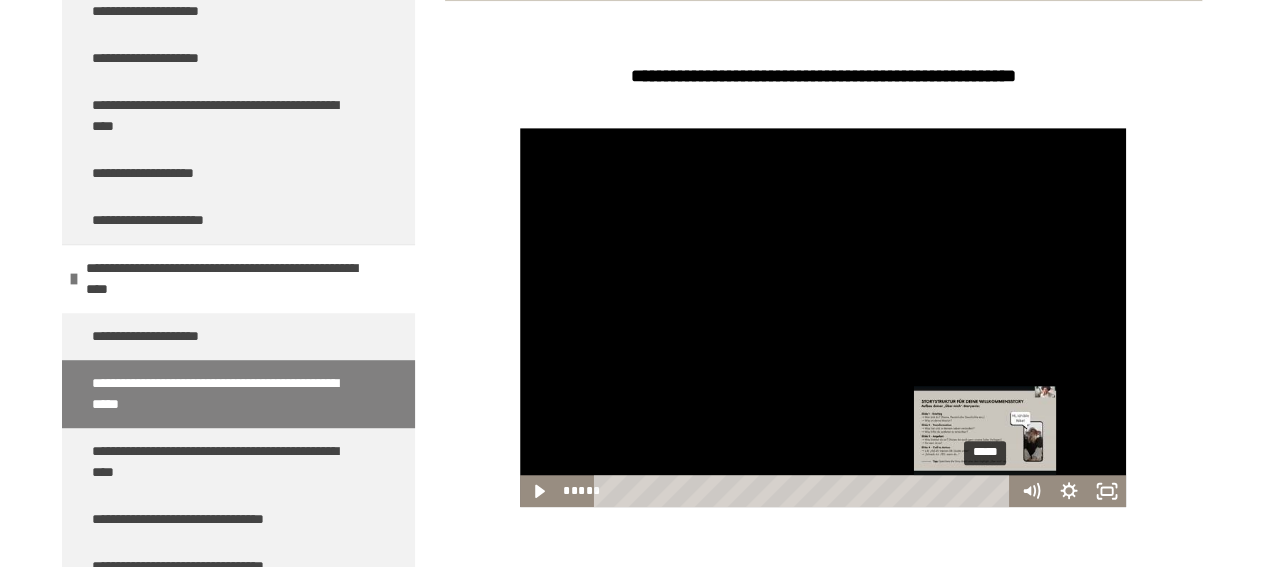 click at bounding box center [823, 317] 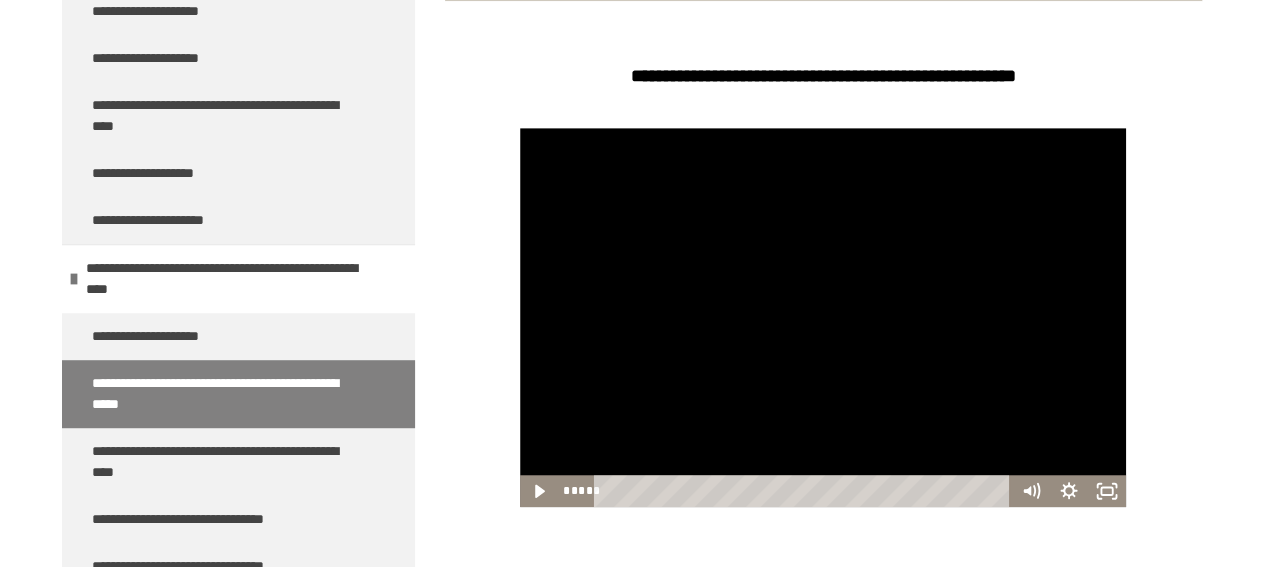 click at bounding box center (823, 317) 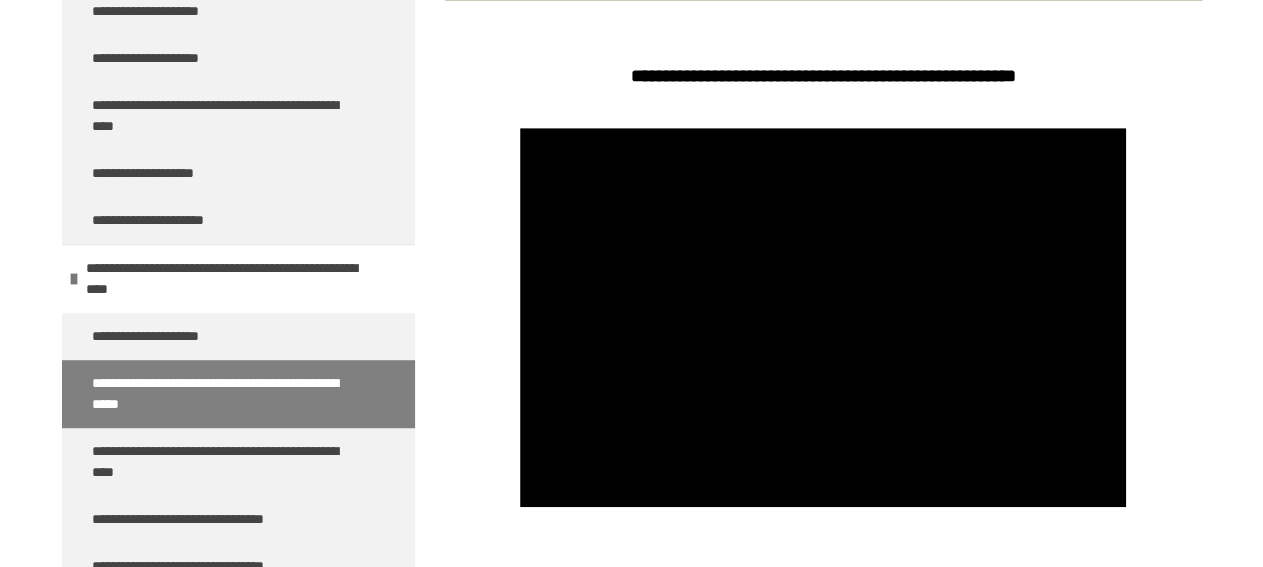 click at bounding box center [823, 317] 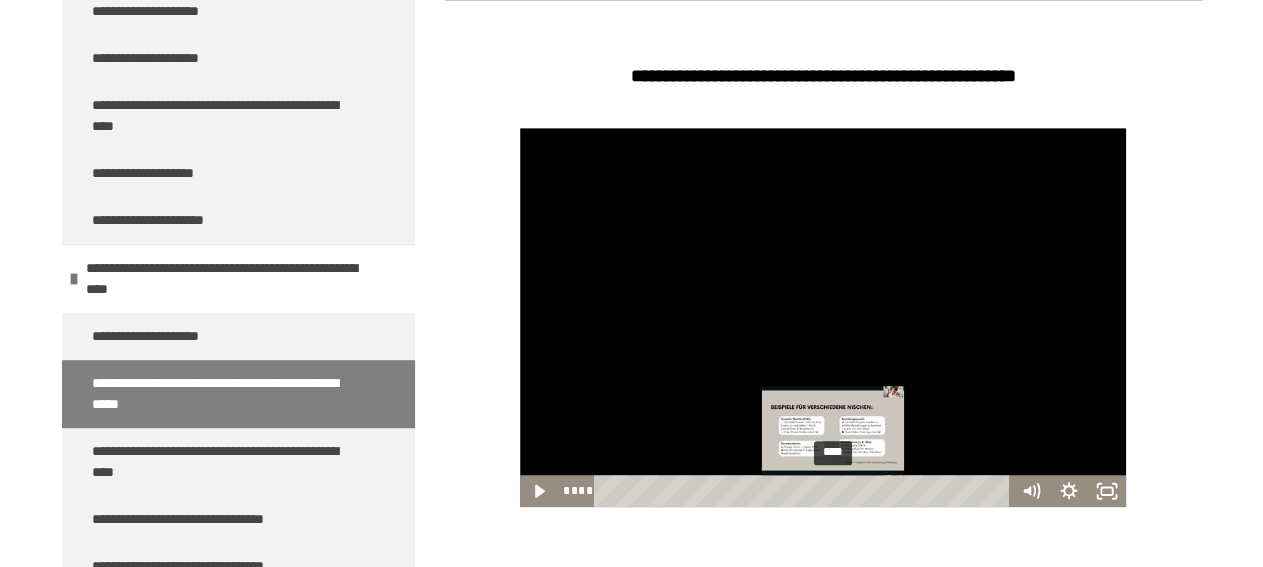 click on "****" at bounding box center (805, 491) 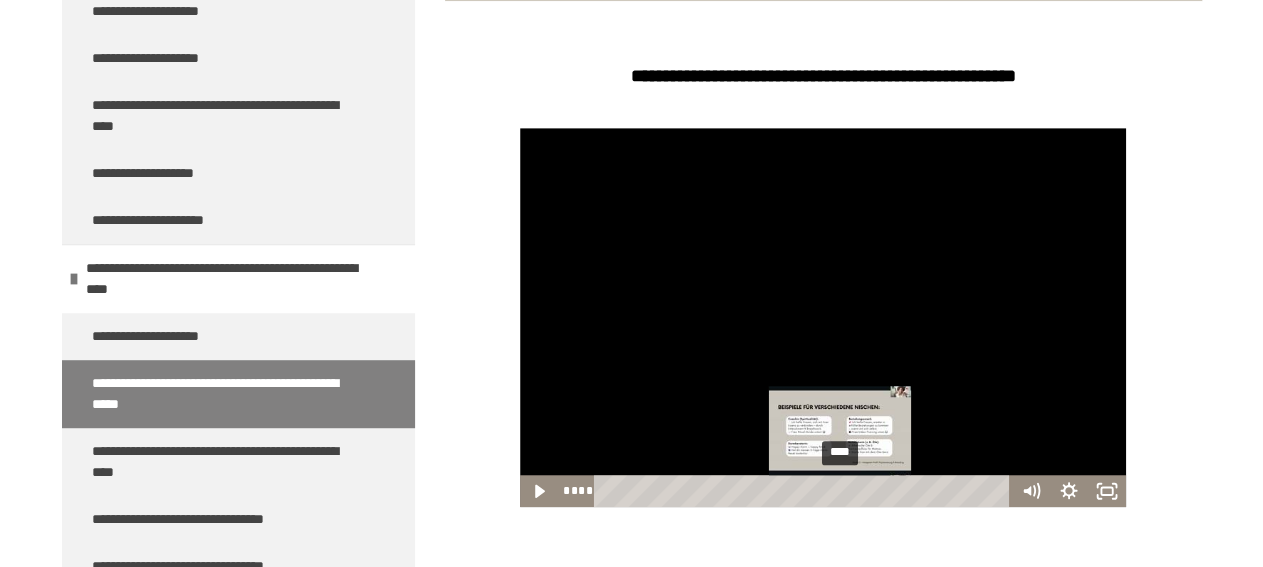 click on "****" at bounding box center [805, 491] 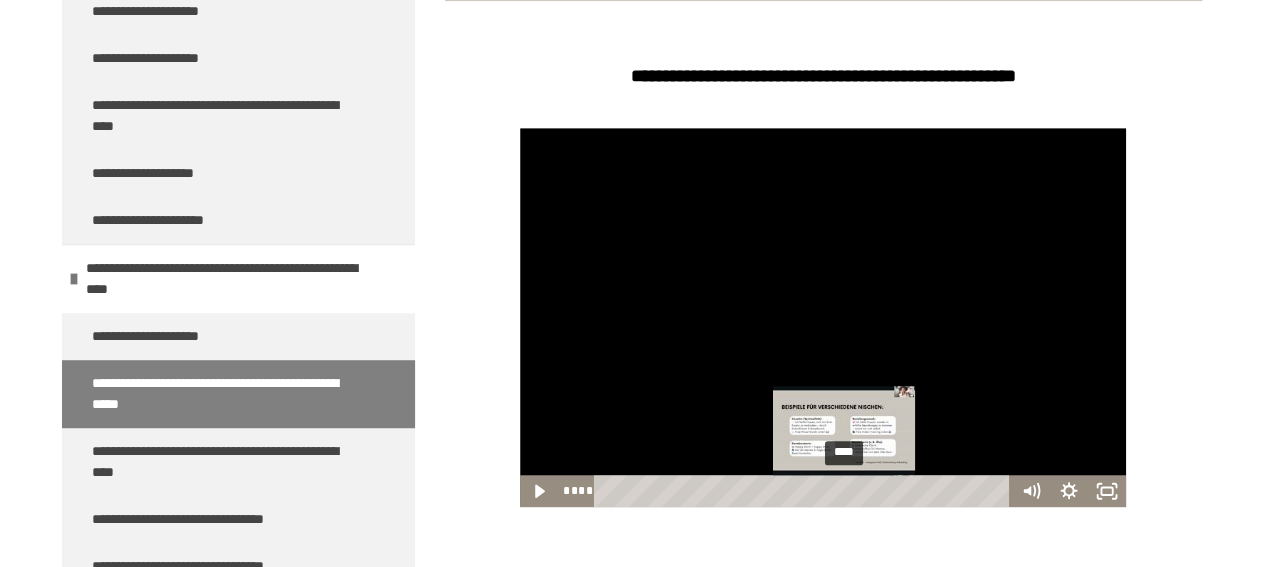 click on "****" at bounding box center [805, 491] 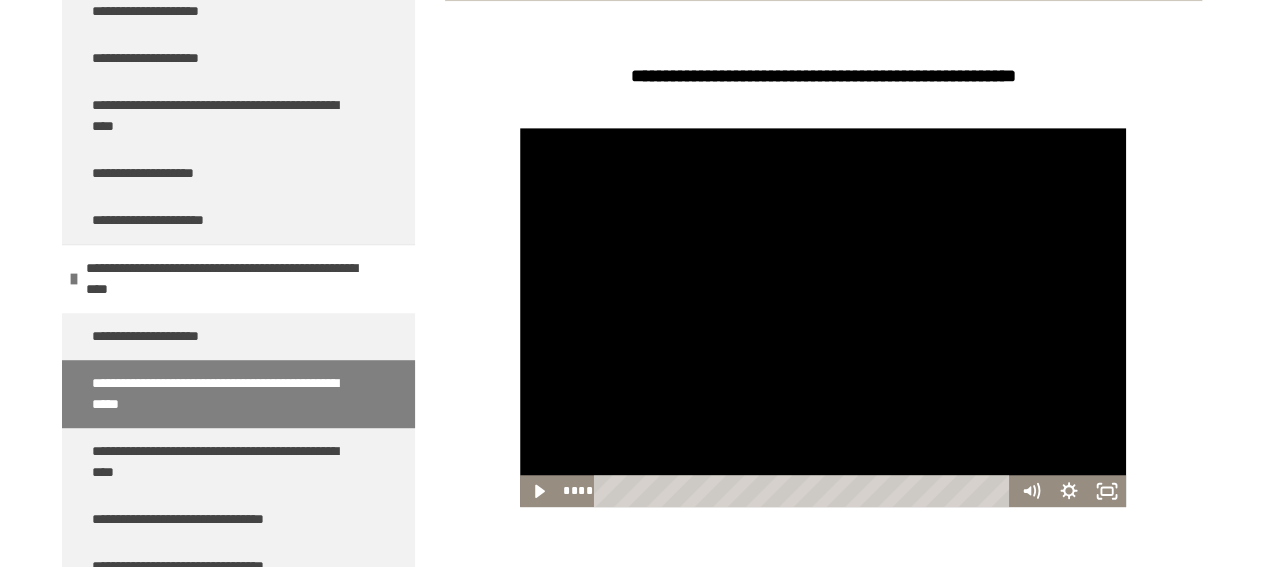 click at bounding box center (823, 317) 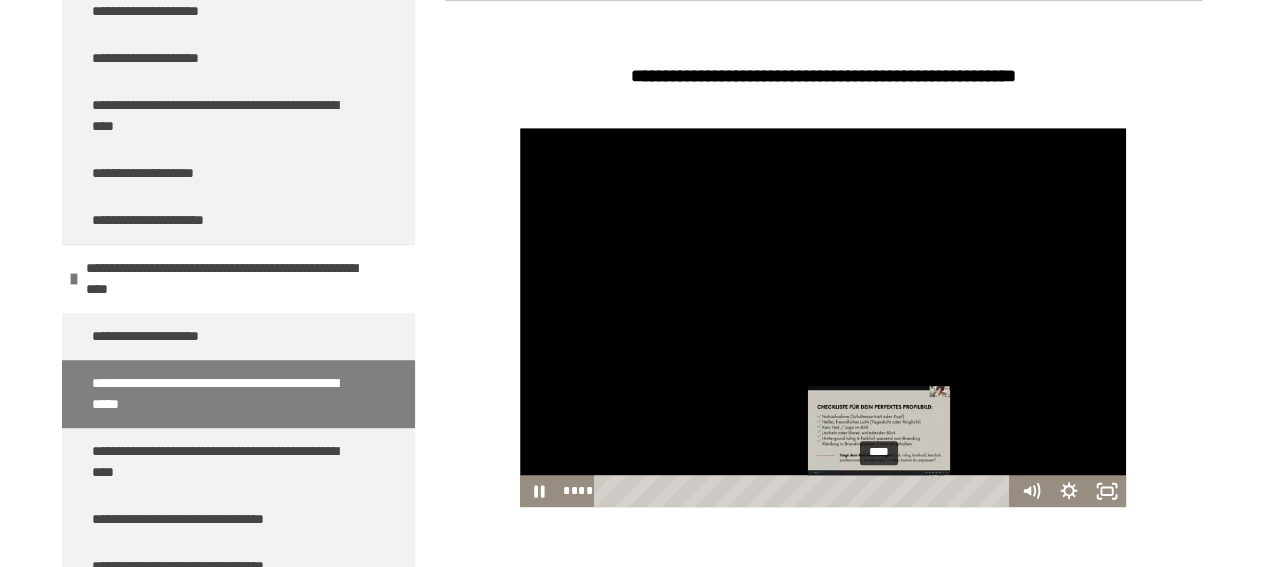 click on "****" at bounding box center [805, 491] 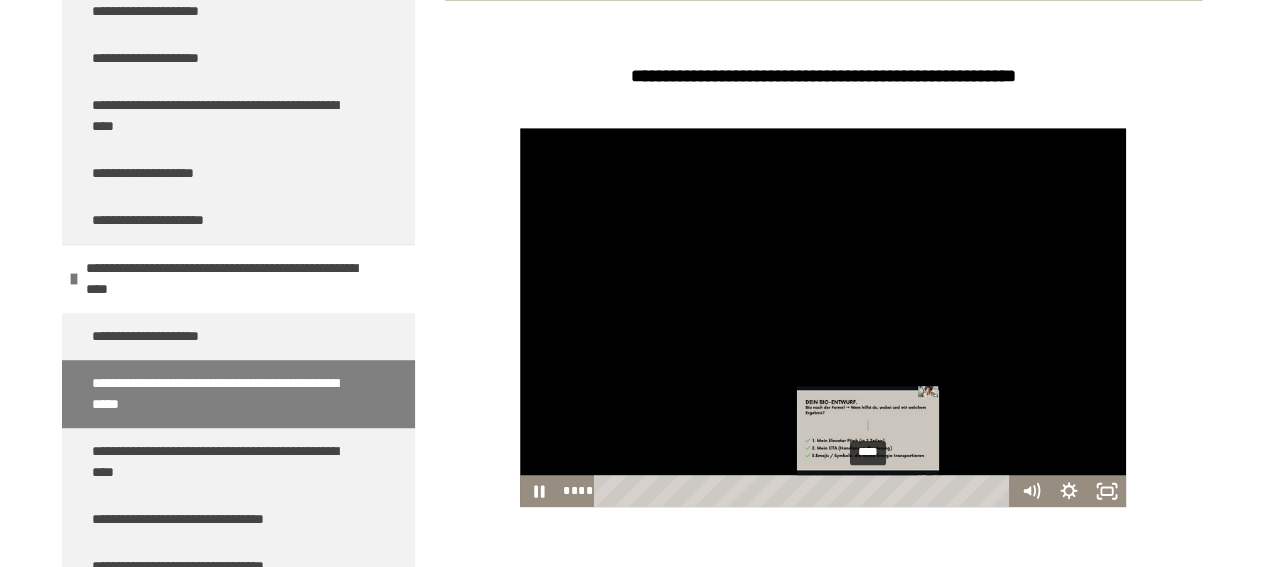click on "****" at bounding box center [805, 491] 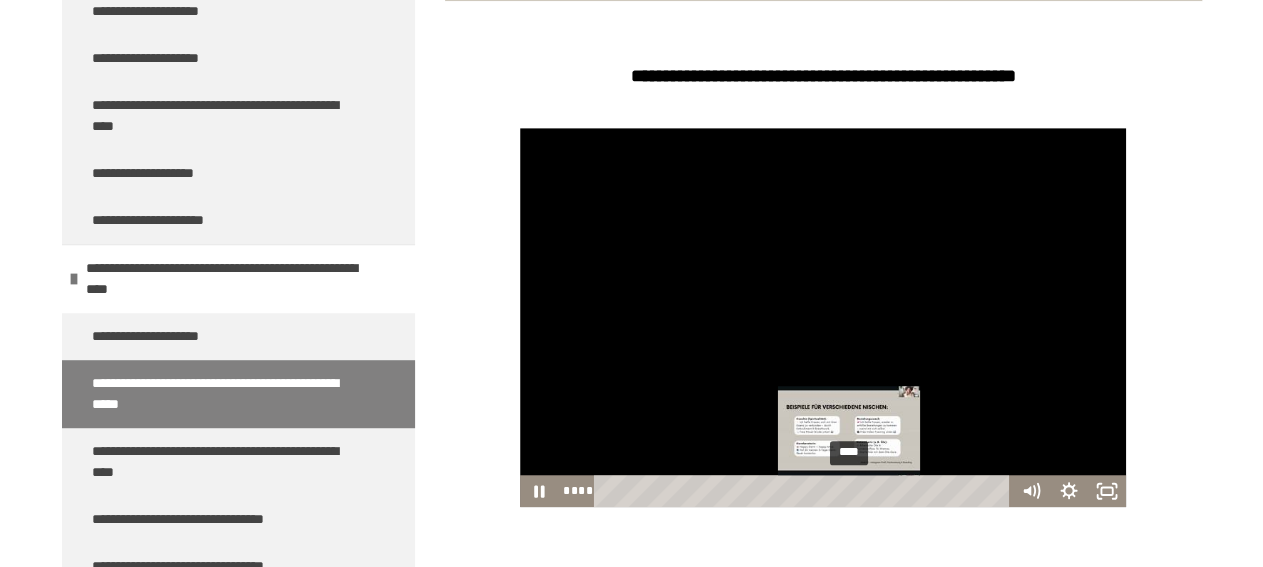click on "****" at bounding box center [805, 491] 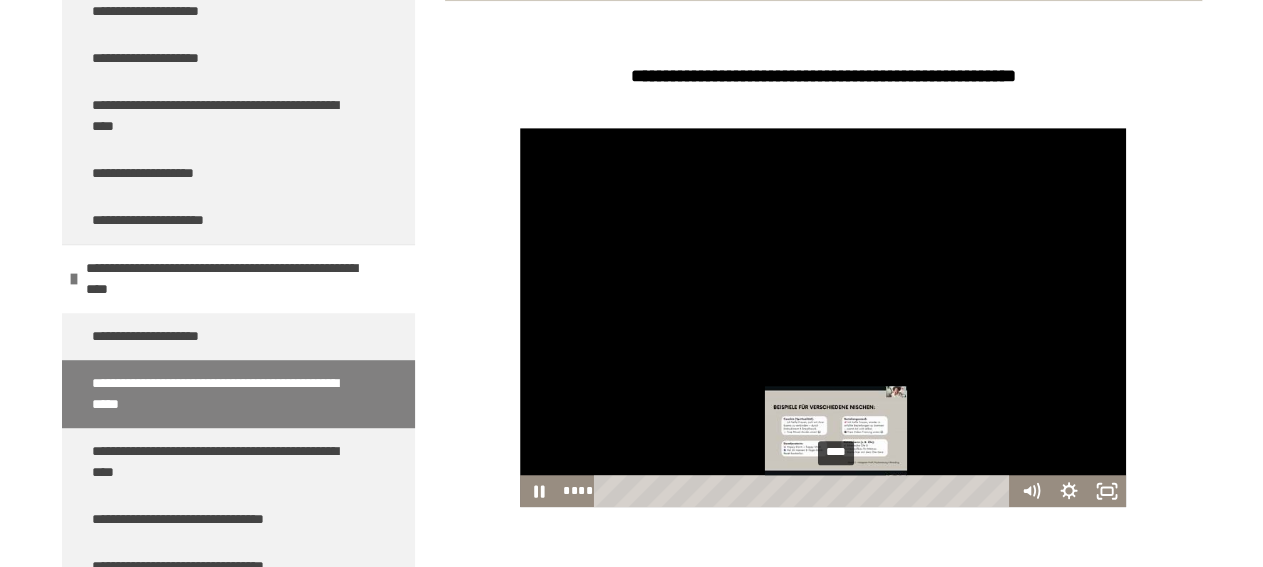 click on "****" at bounding box center (805, 491) 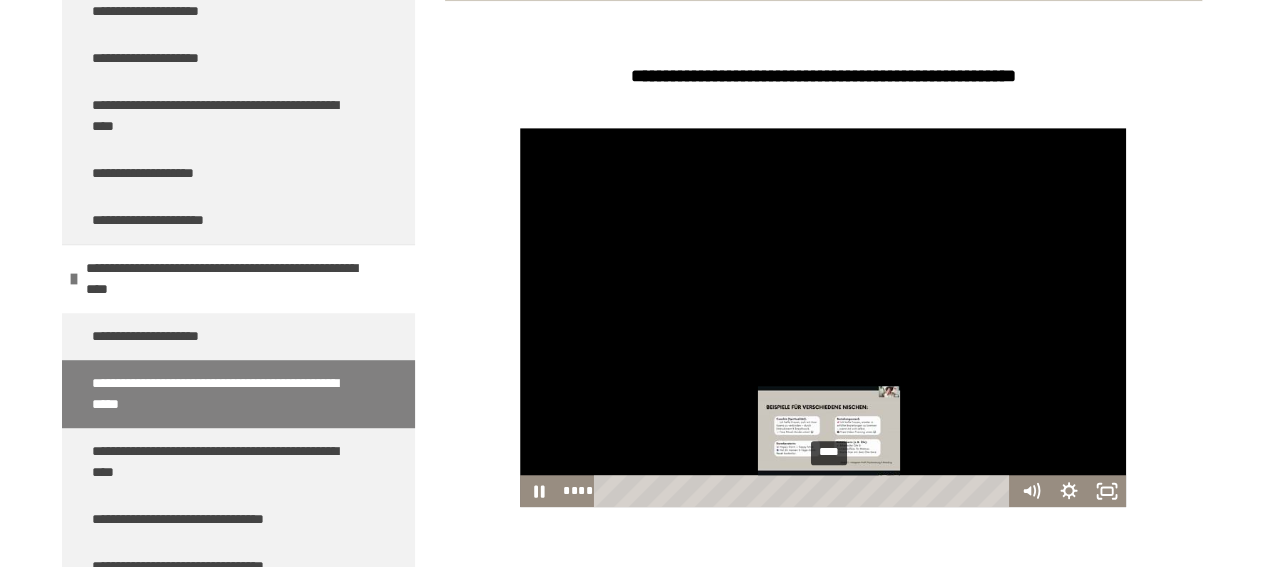 click on "****" at bounding box center (805, 491) 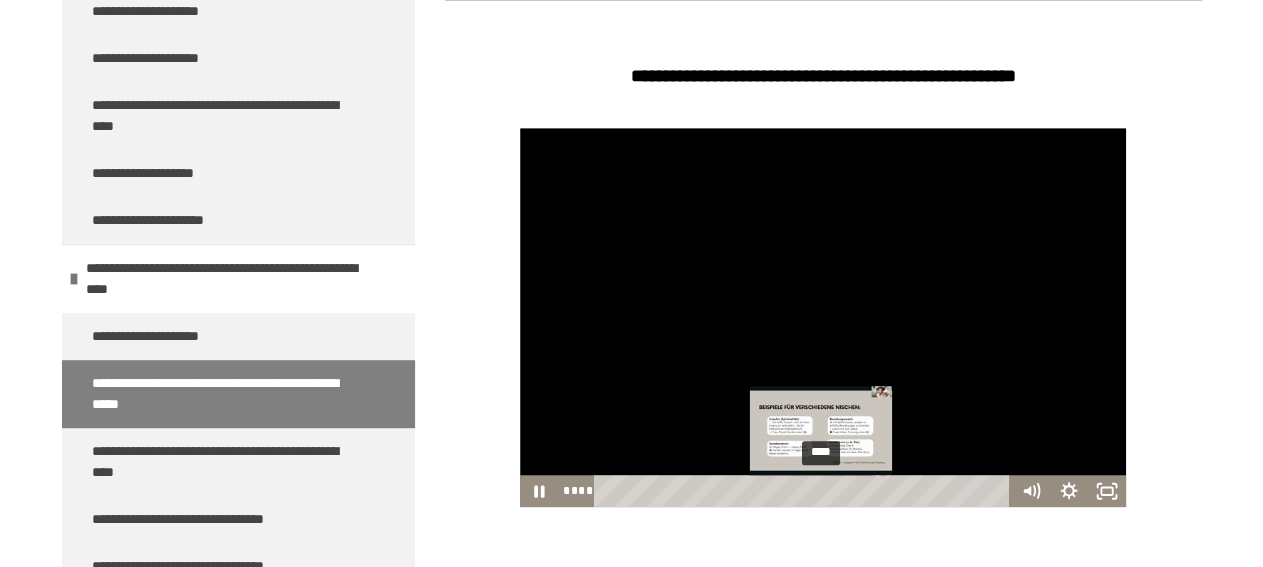 click on "****" at bounding box center [805, 491] 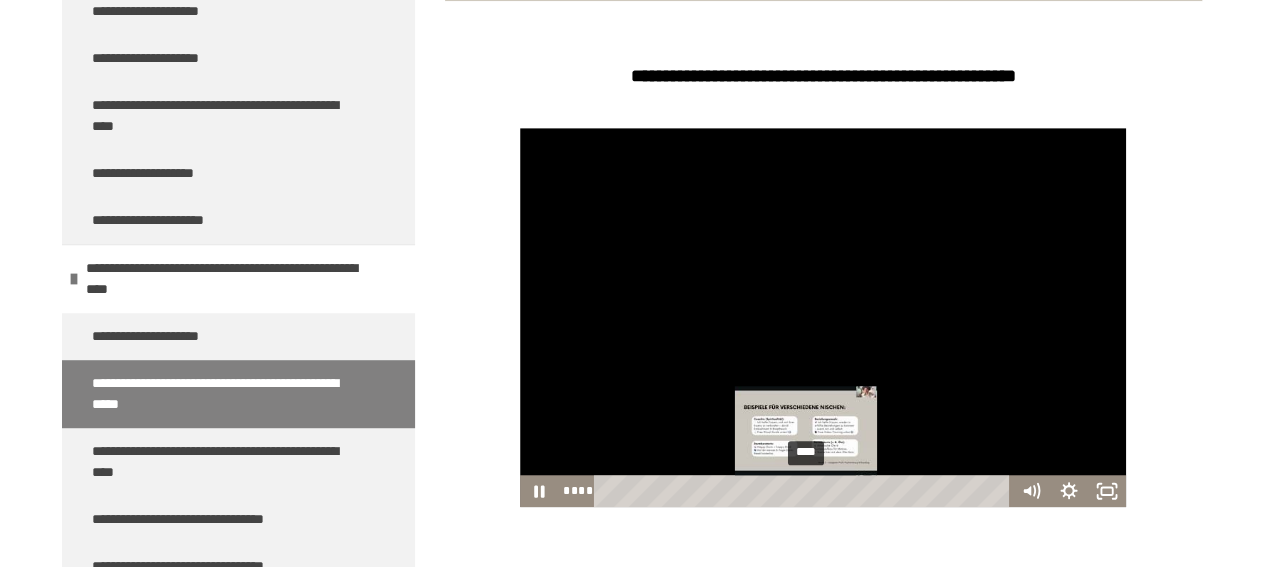 click on "****" at bounding box center [805, 491] 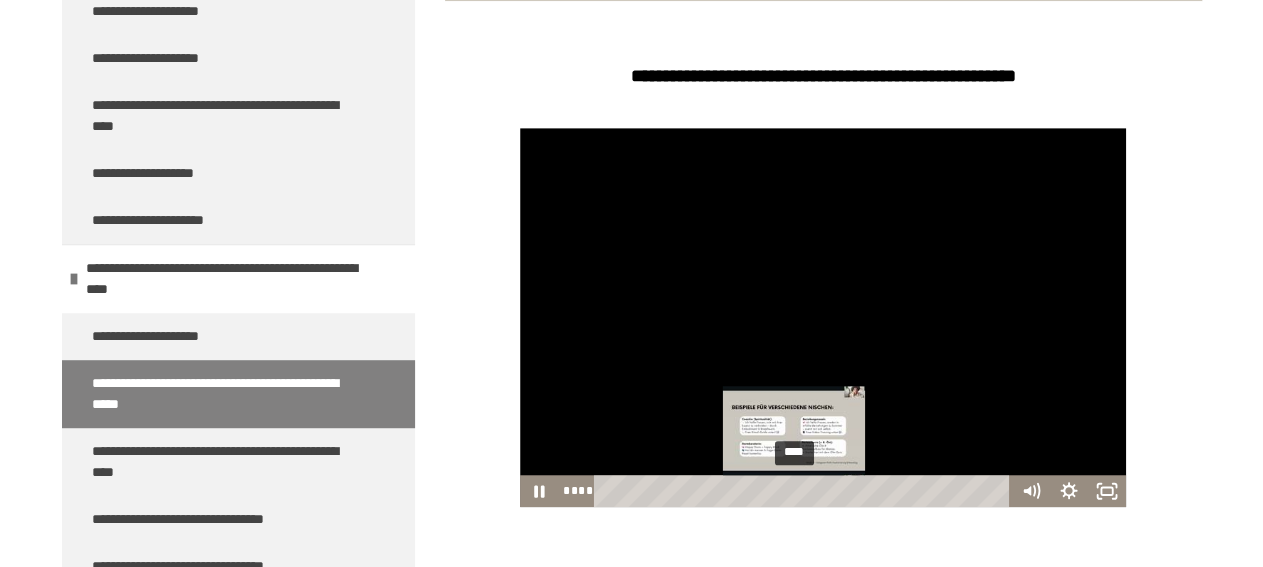 click on "****" at bounding box center (805, 491) 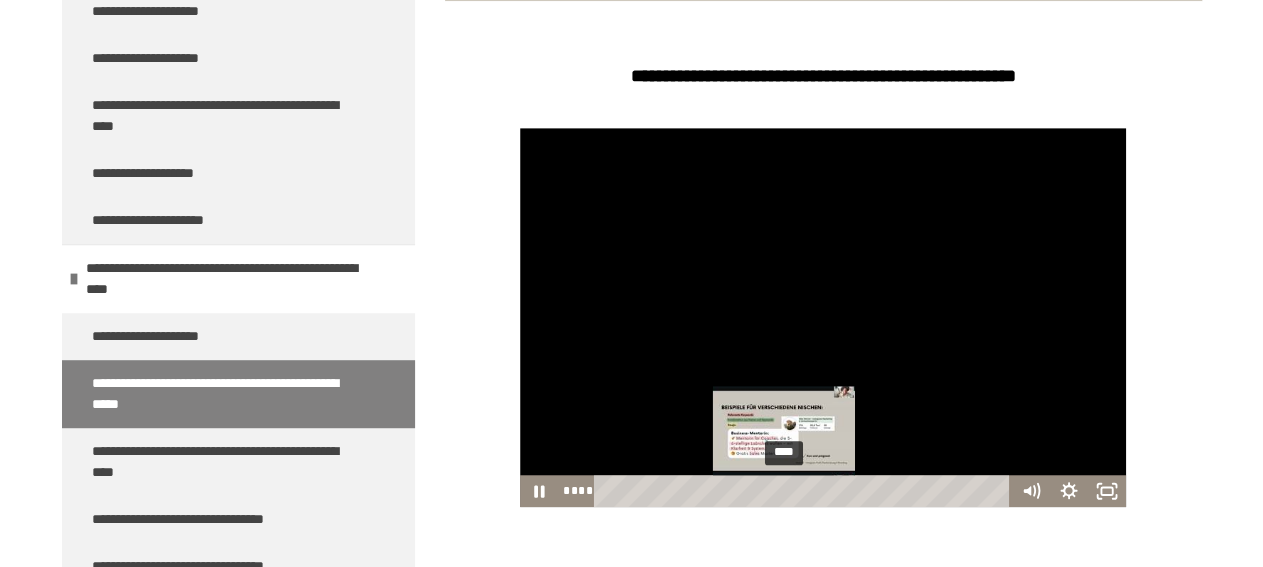 click on "****" at bounding box center [805, 491] 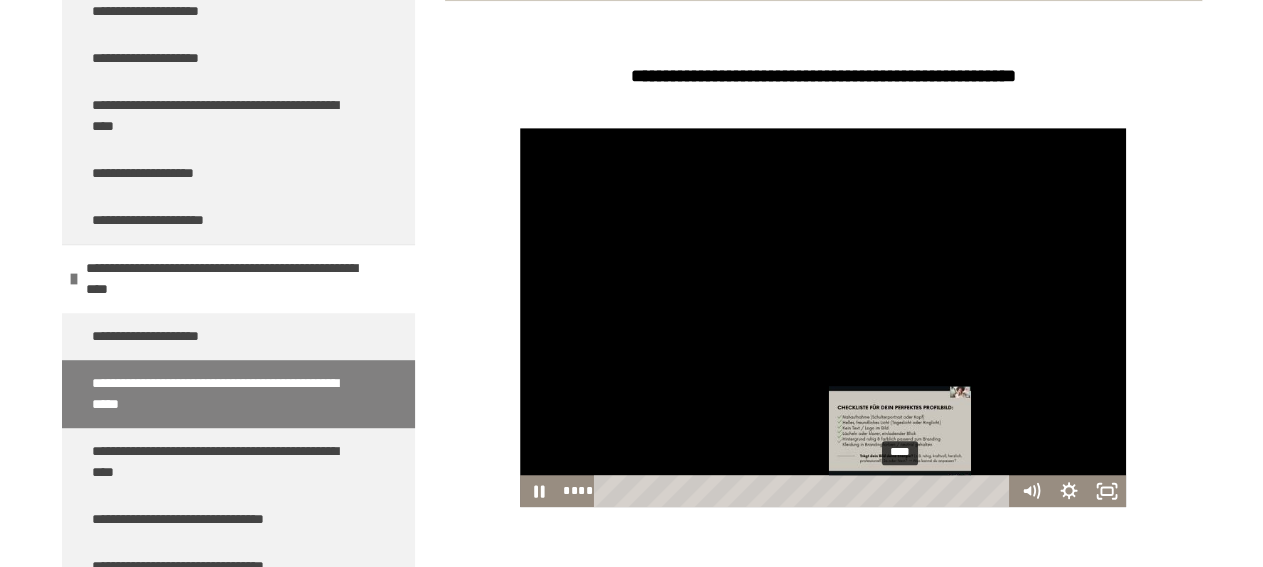 click on "****" at bounding box center (805, 491) 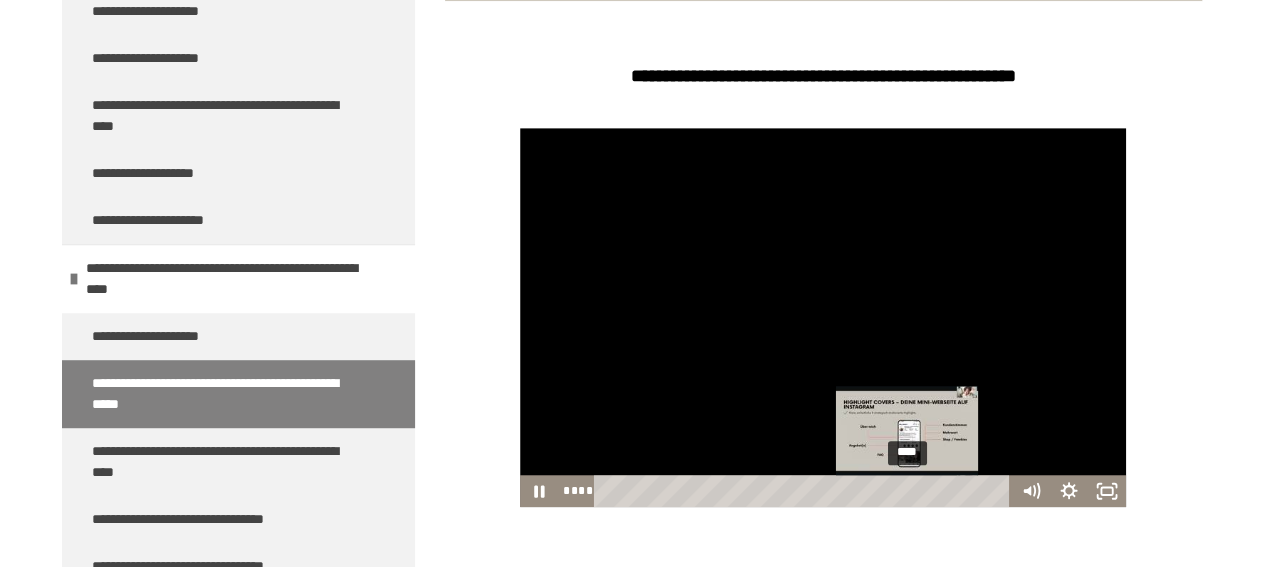 click on "****" at bounding box center [805, 491] 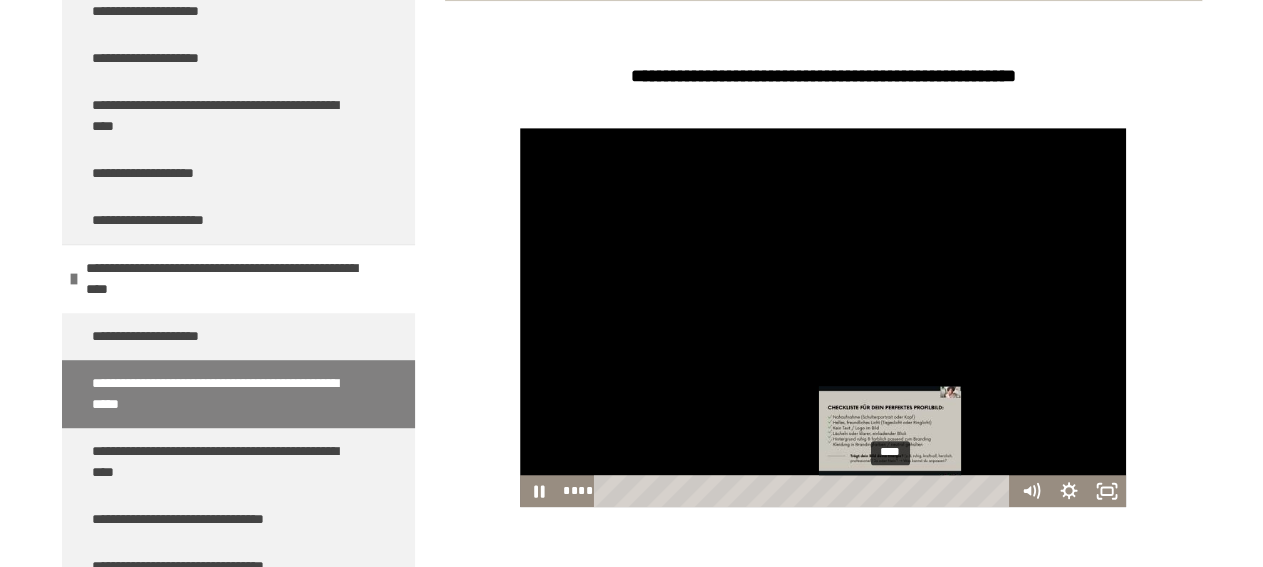 click on "****" at bounding box center (805, 491) 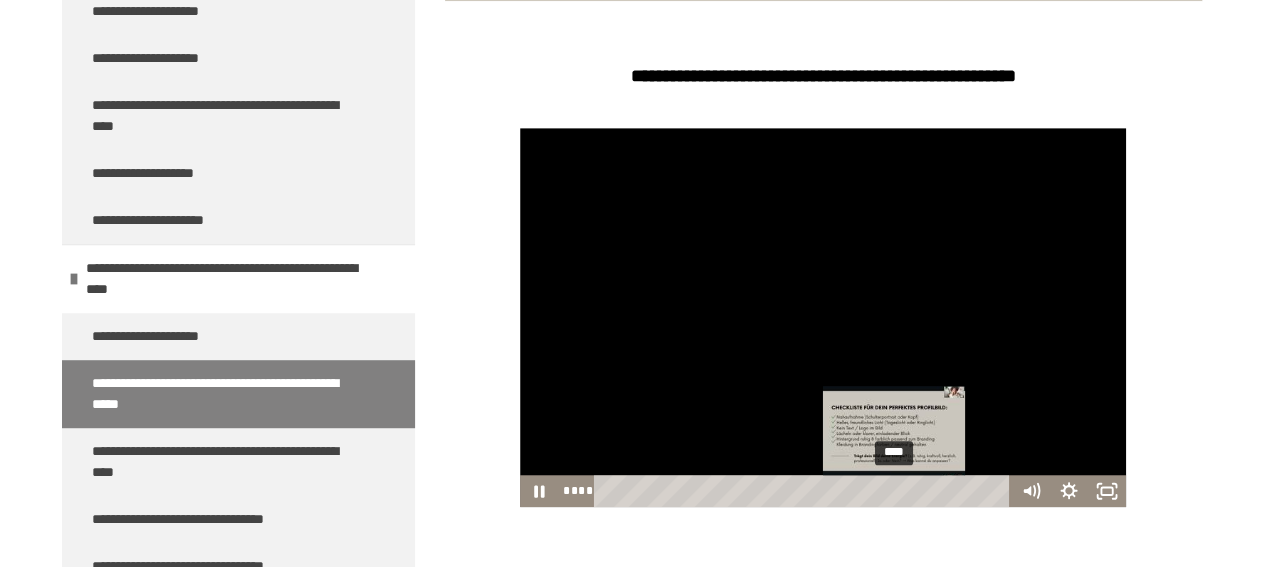 click at bounding box center [894, 490] 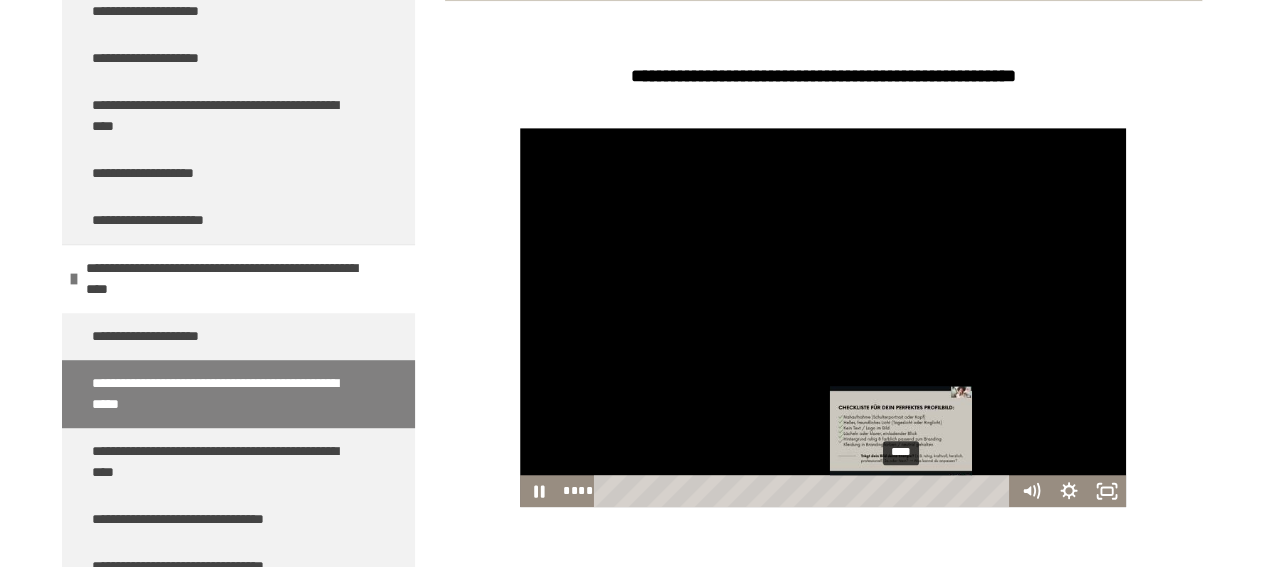 click on "****" at bounding box center [805, 491] 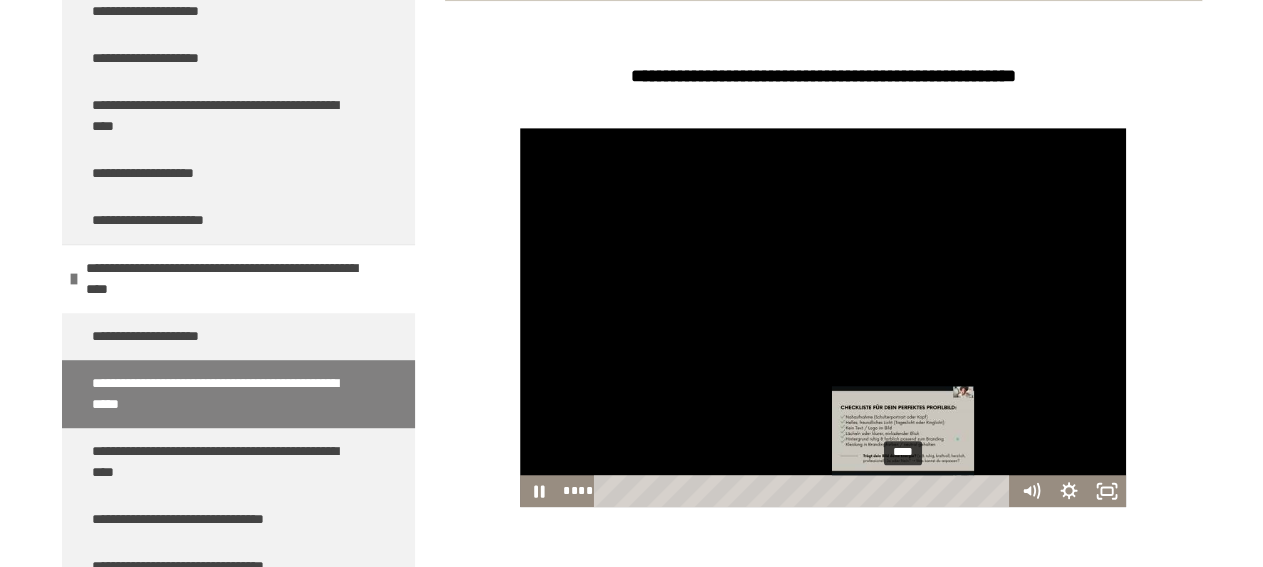 click at bounding box center (903, 490) 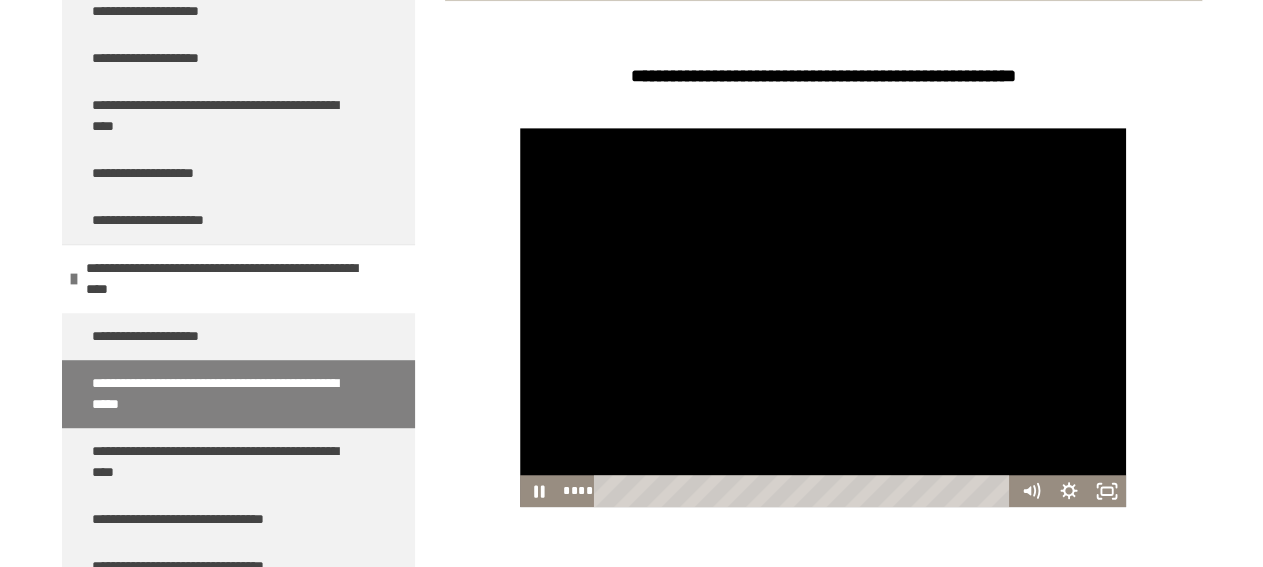 click at bounding box center (823, 317) 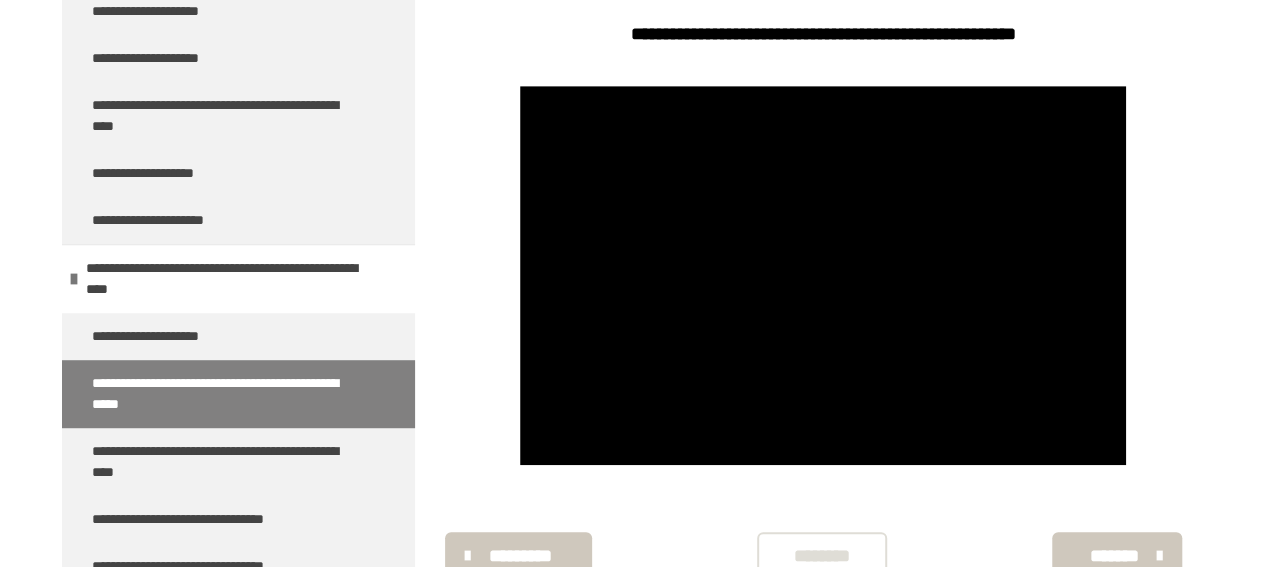 scroll, scrollTop: 637, scrollLeft: 0, axis: vertical 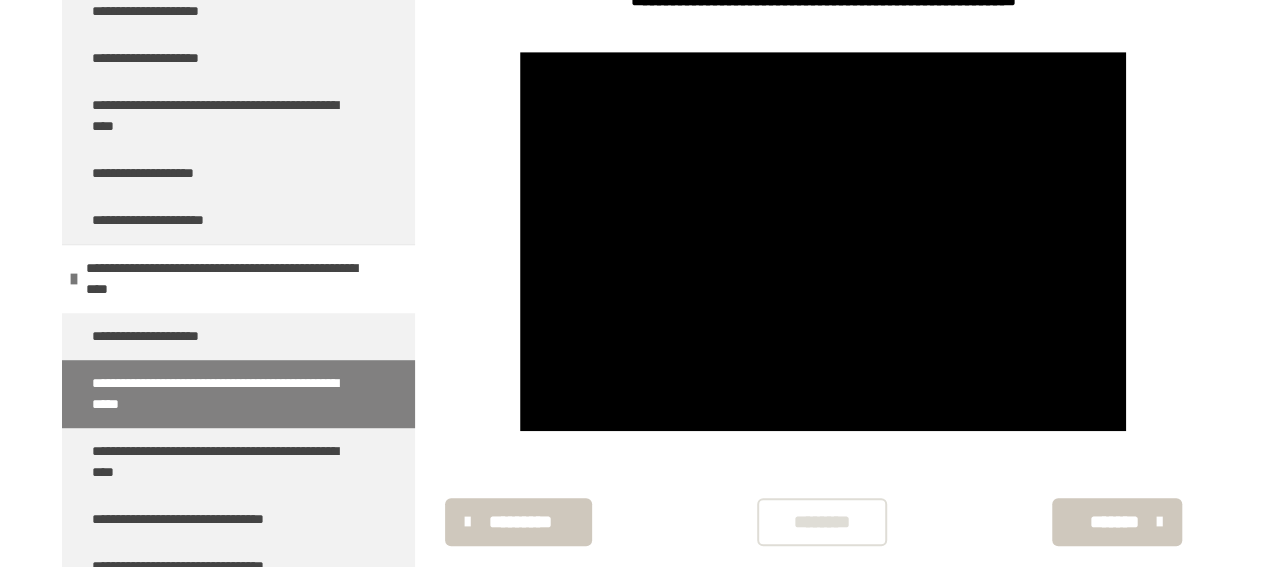 click at bounding box center [823, 241] 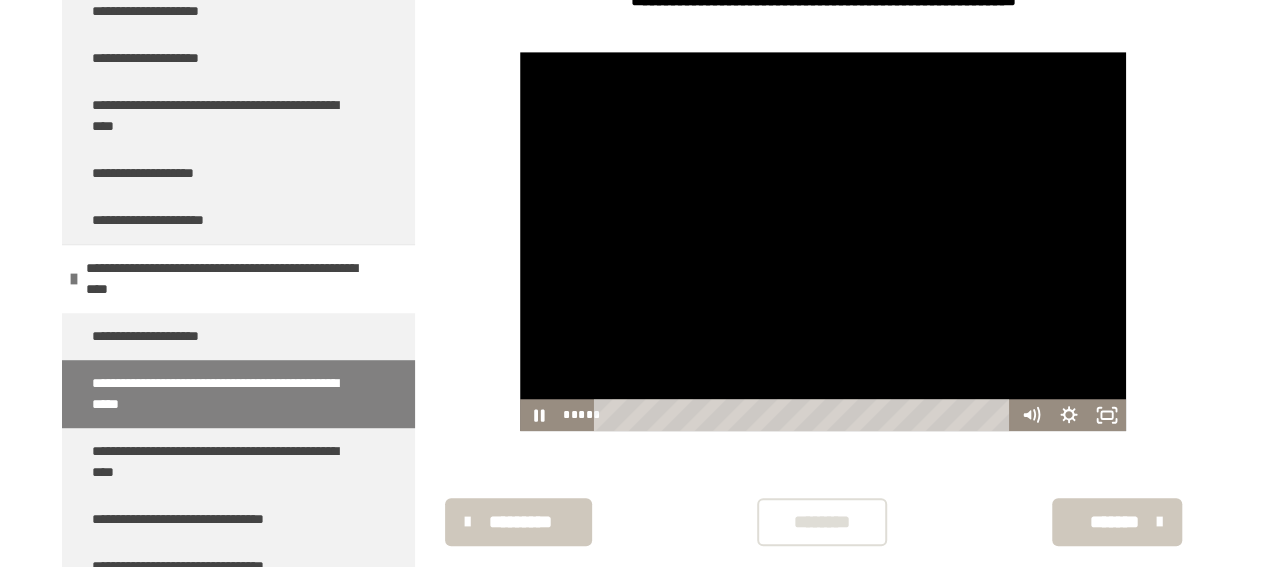 click at bounding box center [823, 241] 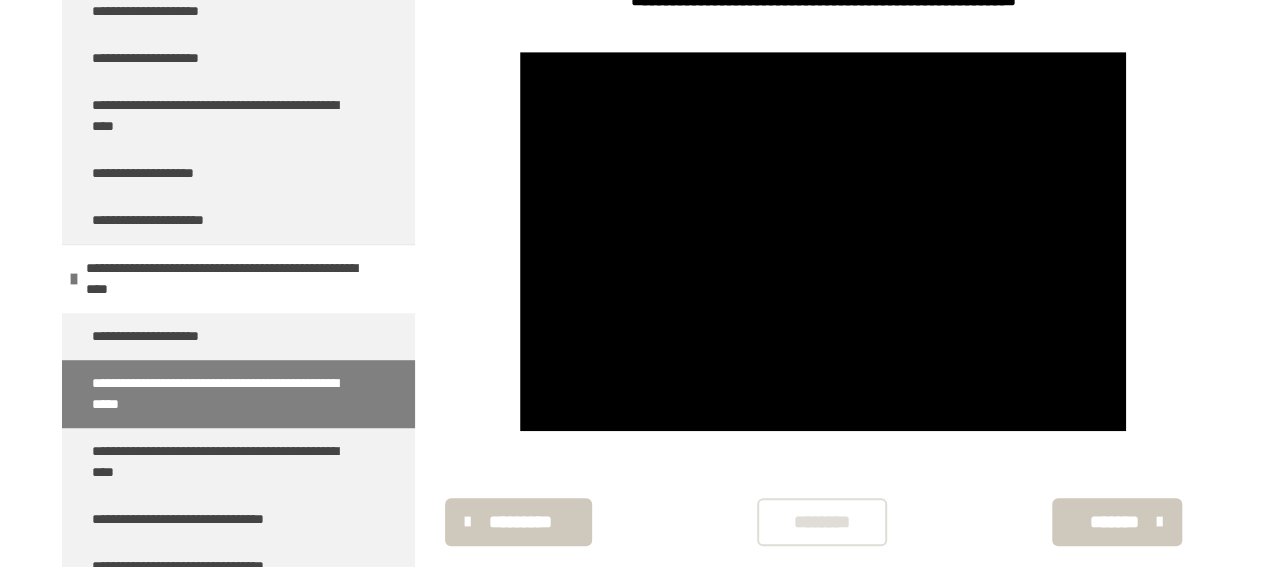 click at bounding box center [823, 241] 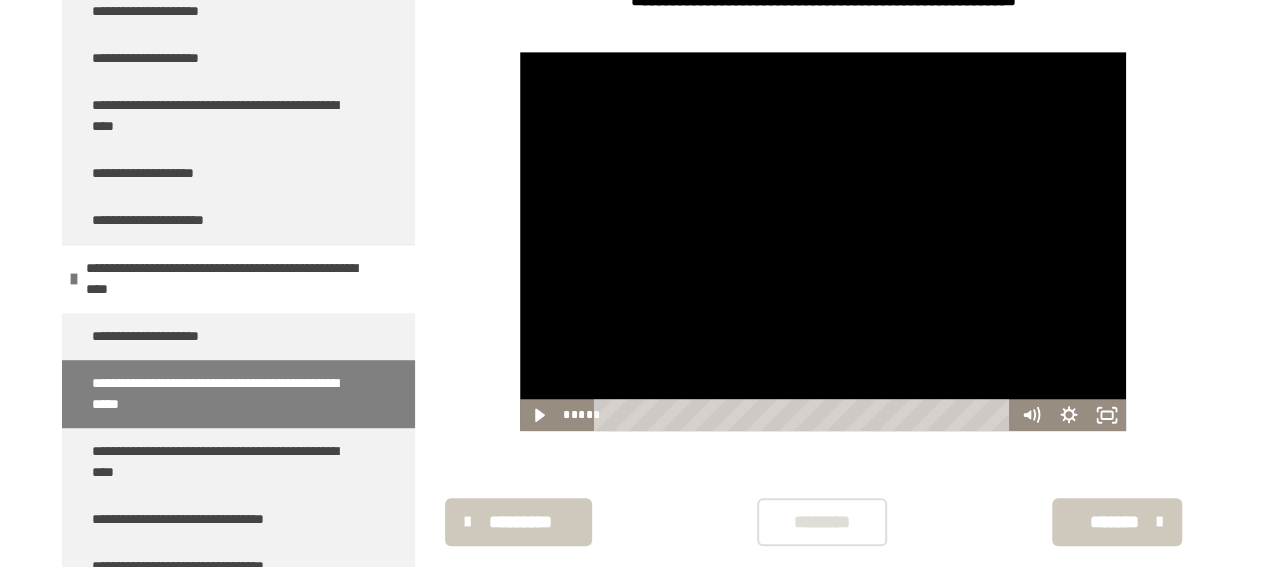 click on "**********" at bounding box center [222, 462] 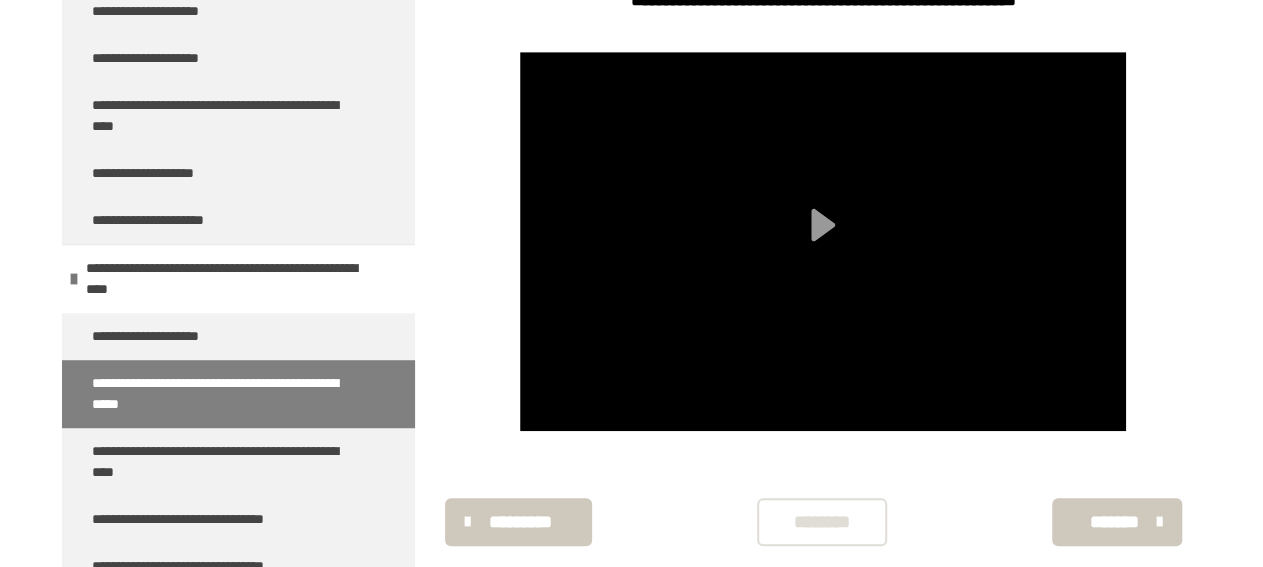 scroll, scrollTop: 269, scrollLeft: 0, axis: vertical 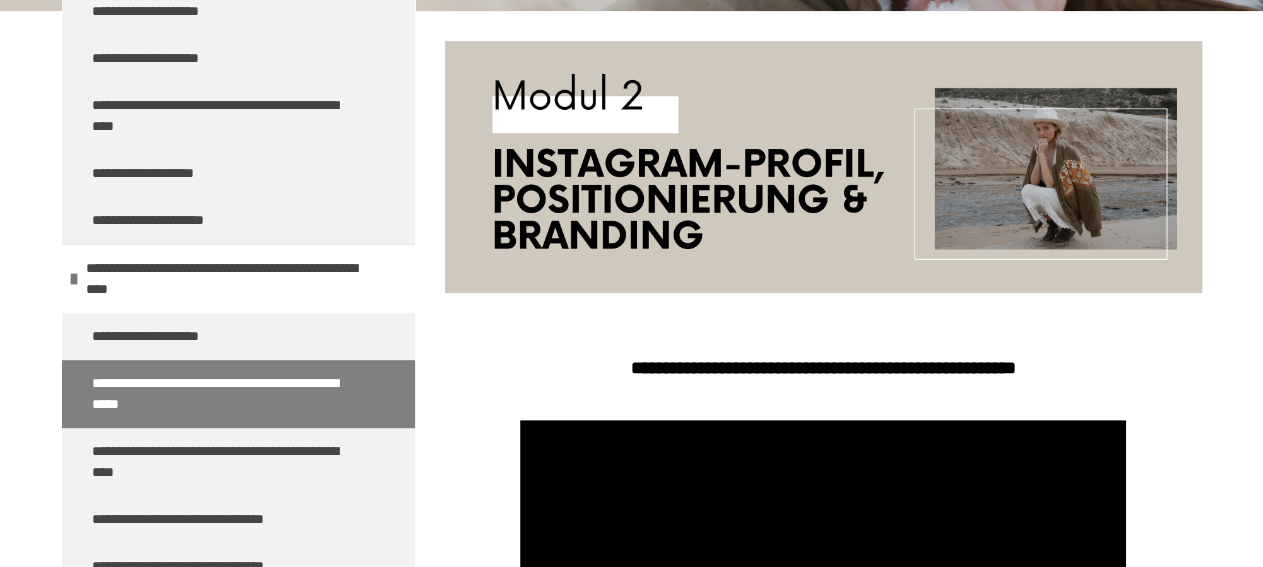 click on "*******" at bounding box center (1114, 890) 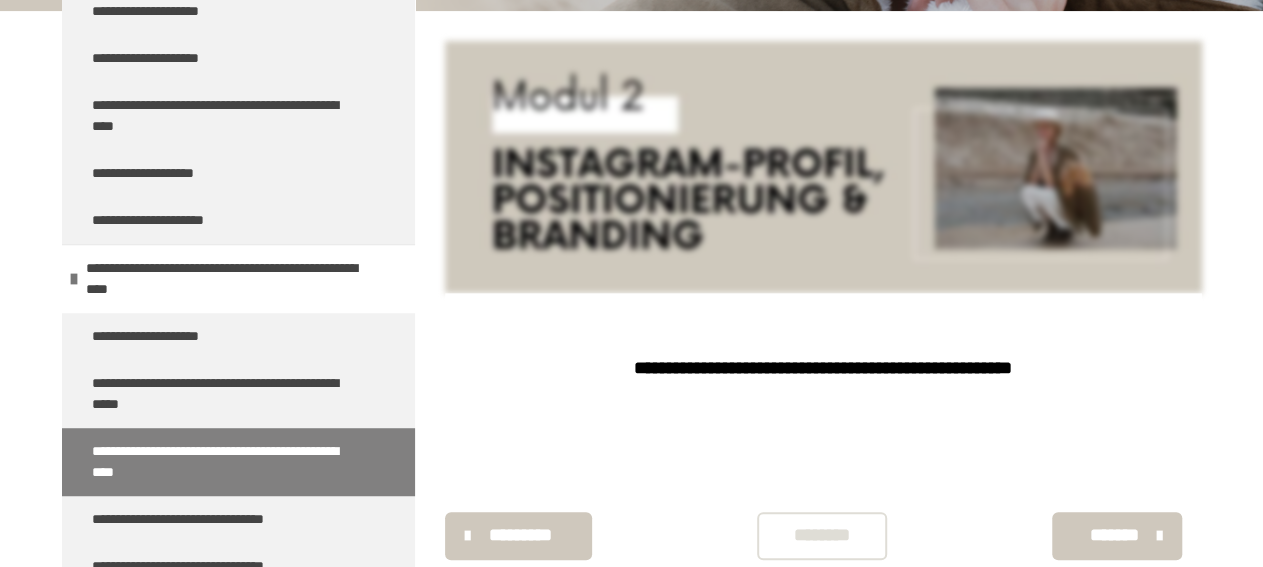 scroll, scrollTop: 340, scrollLeft: 0, axis: vertical 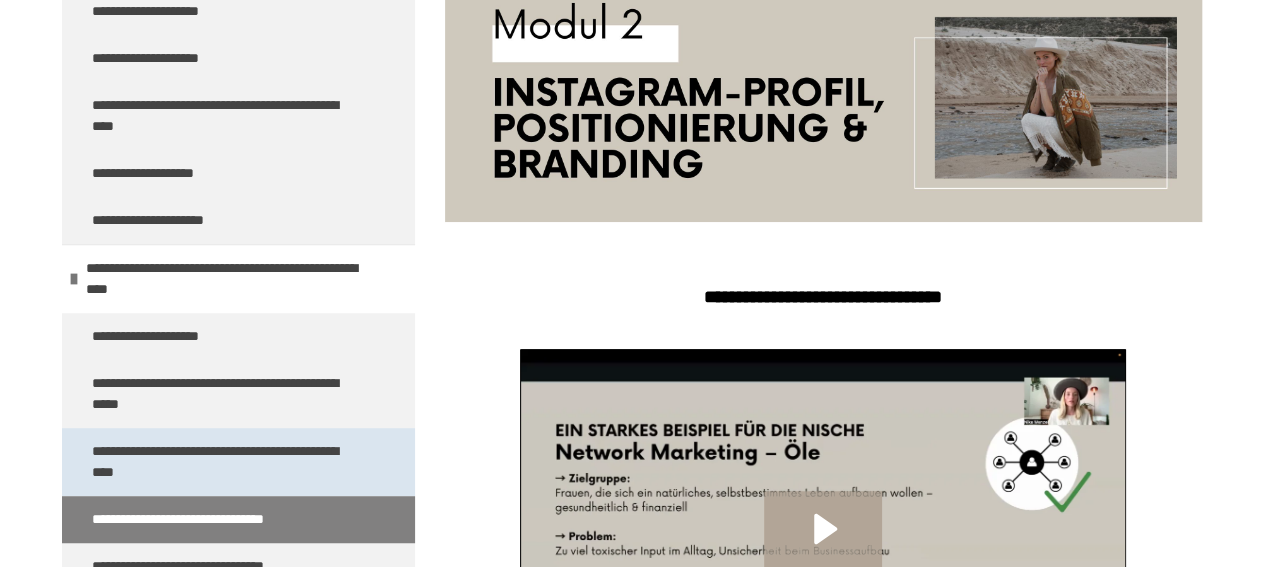 click on "**********" at bounding box center [222, 462] 